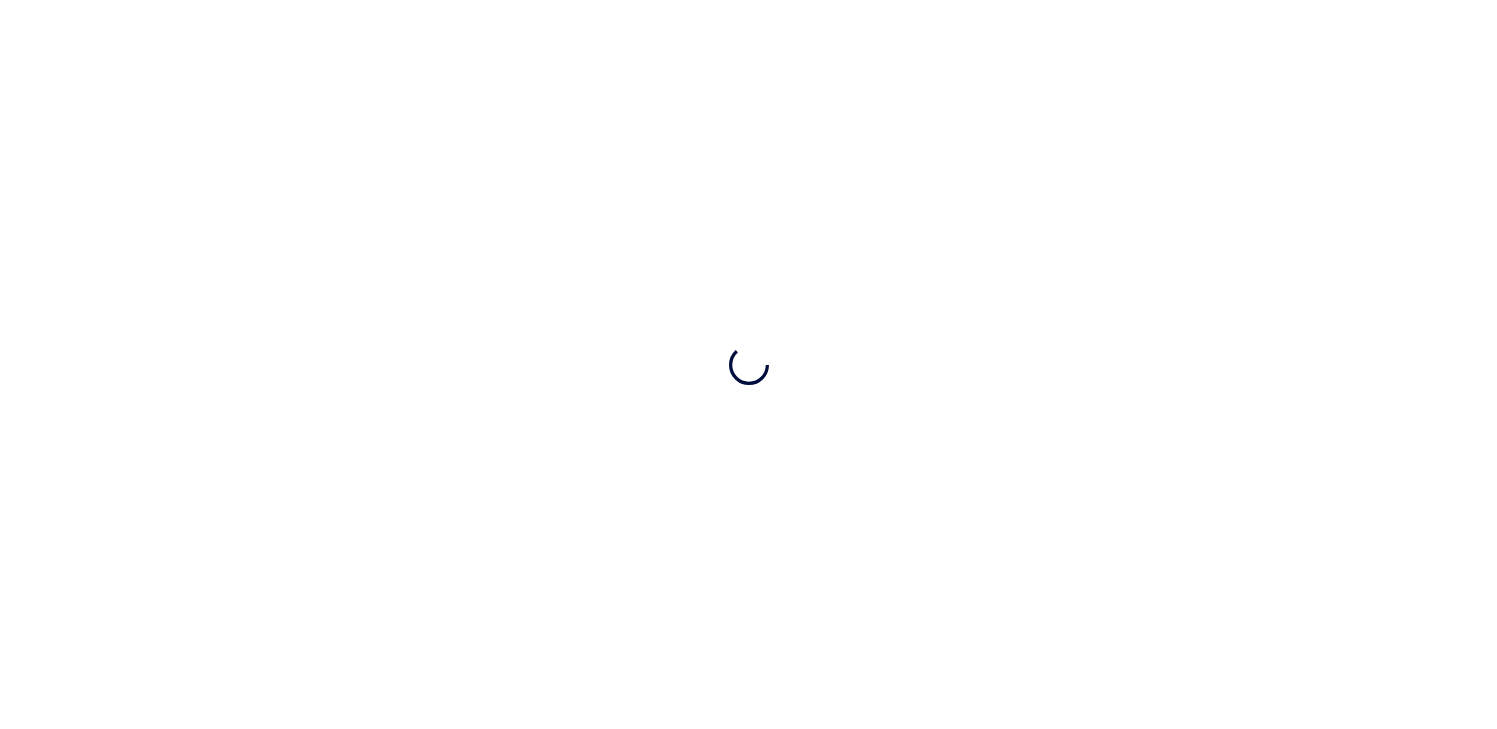 scroll, scrollTop: 0, scrollLeft: 0, axis: both 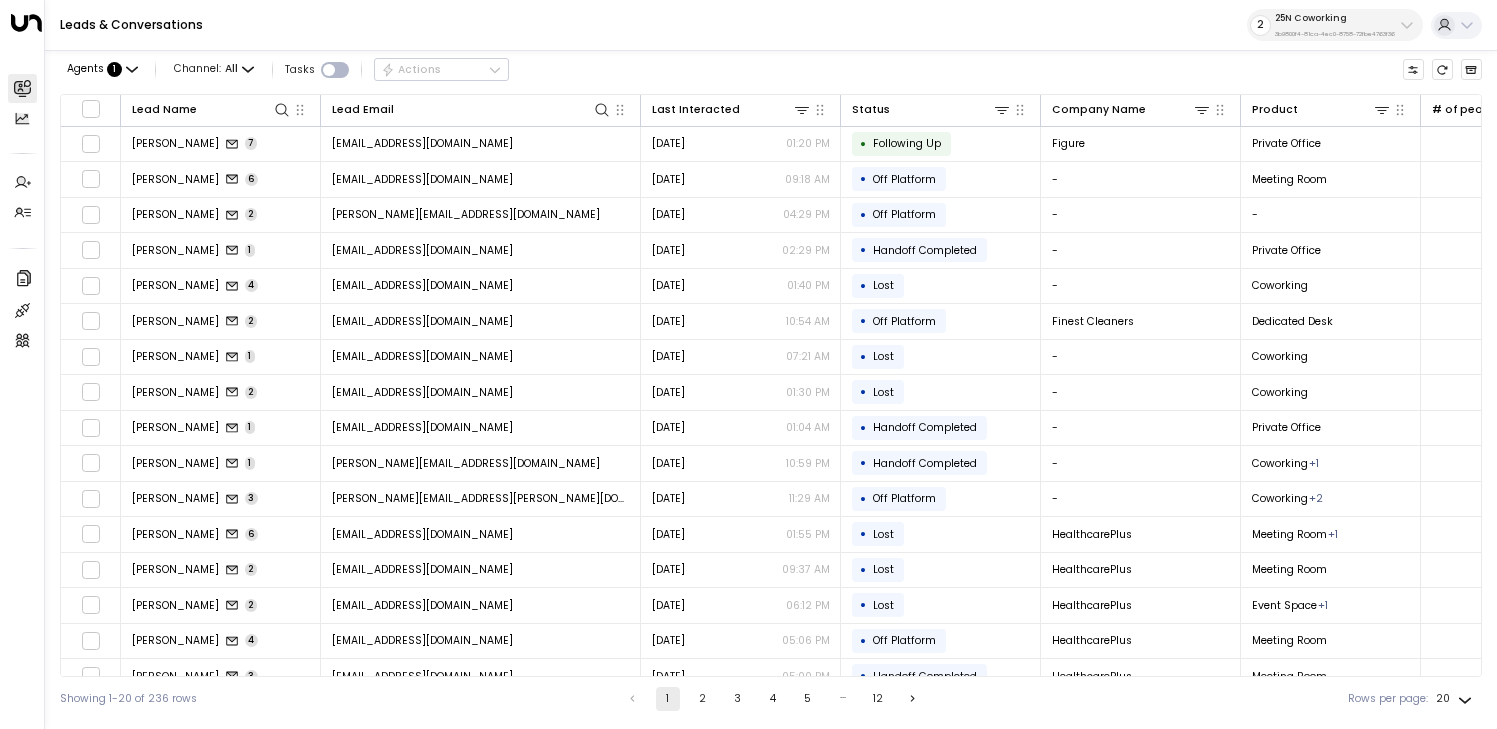 click on "25N Coworking" at bounding box center [1335, 18] 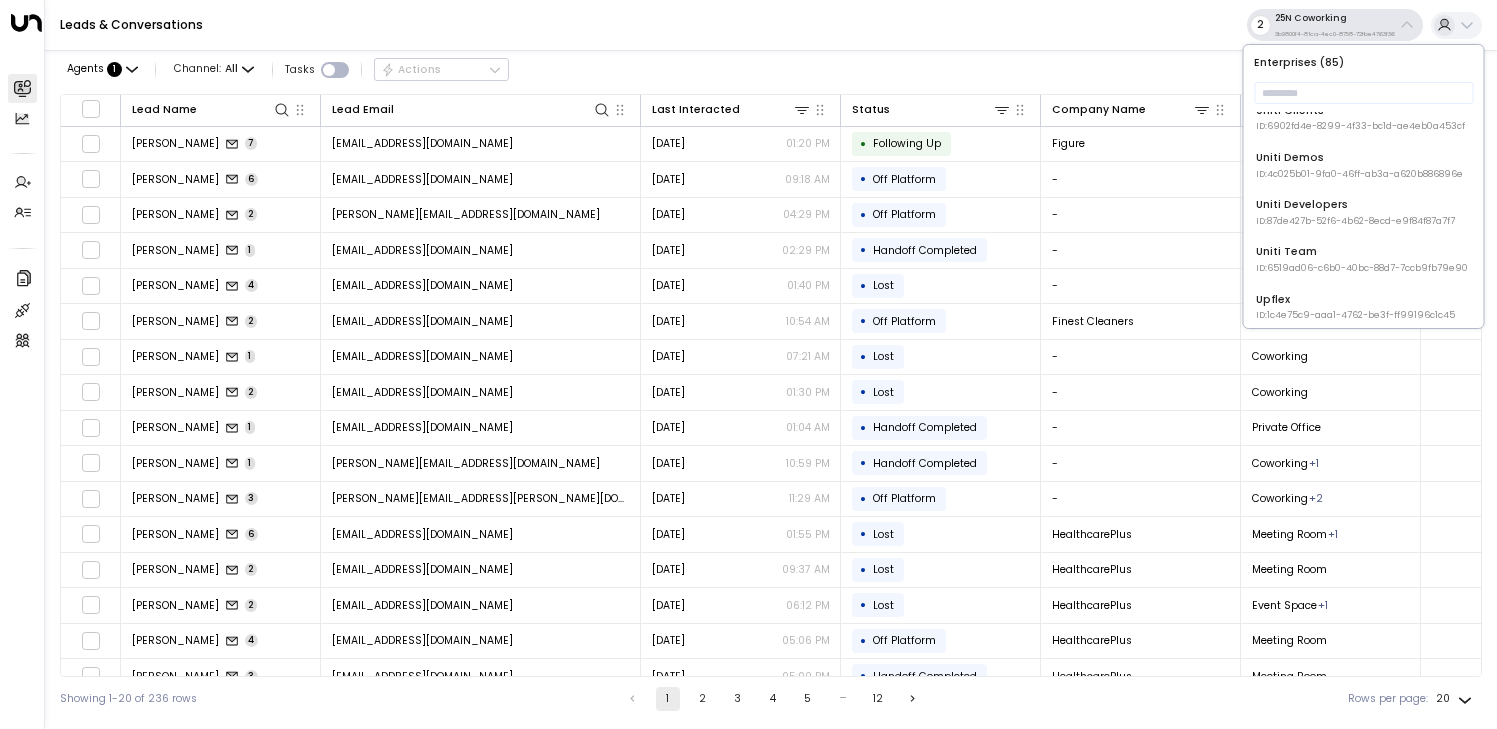 scroll, scrollTop: 3367, scrollLeft: 0, axis: vertical 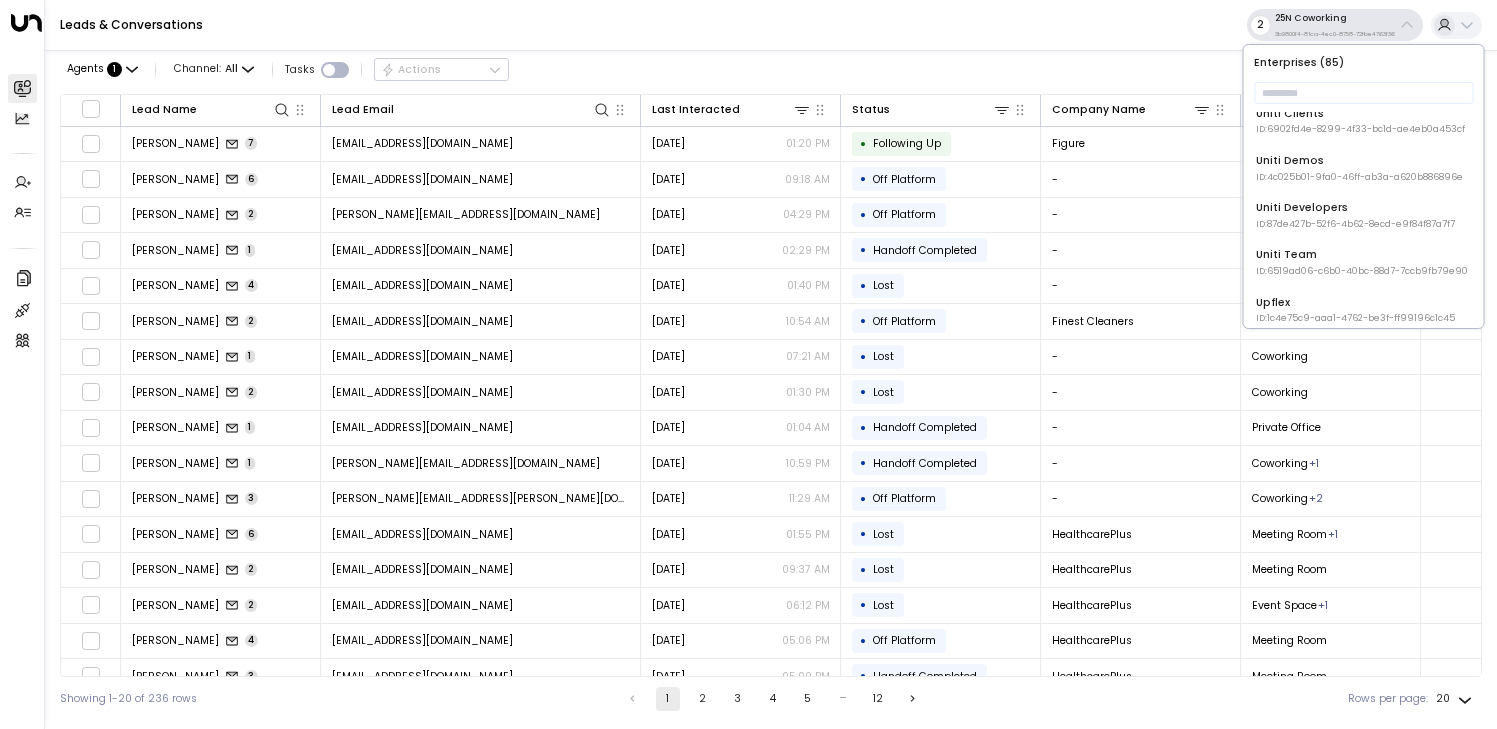 click on "ID:  4c025b01-9fa0-46ff-ab3a-a620b886896e" at bounding box center (1359, 178) 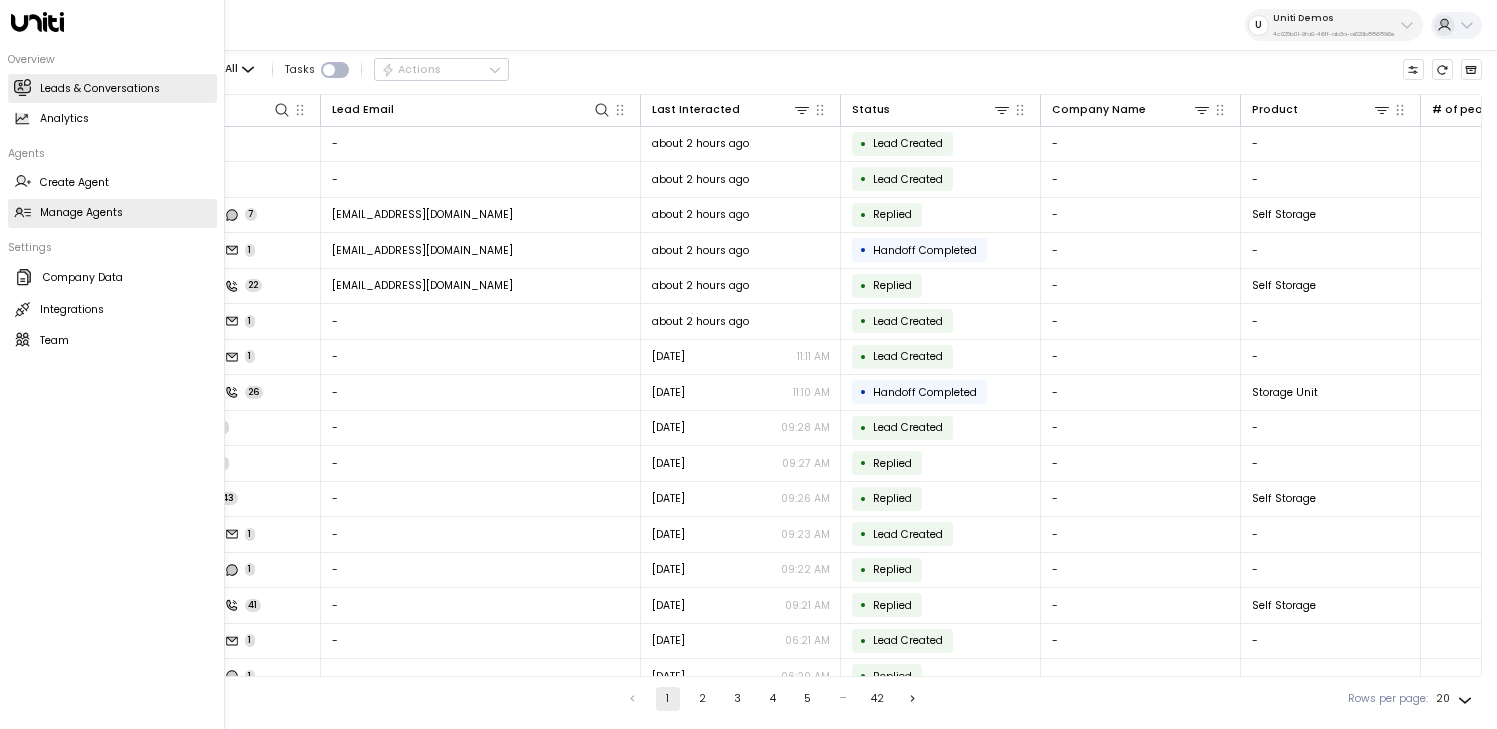 click on "Manage Agents Manage Agents" at bounding box center (112, 213) 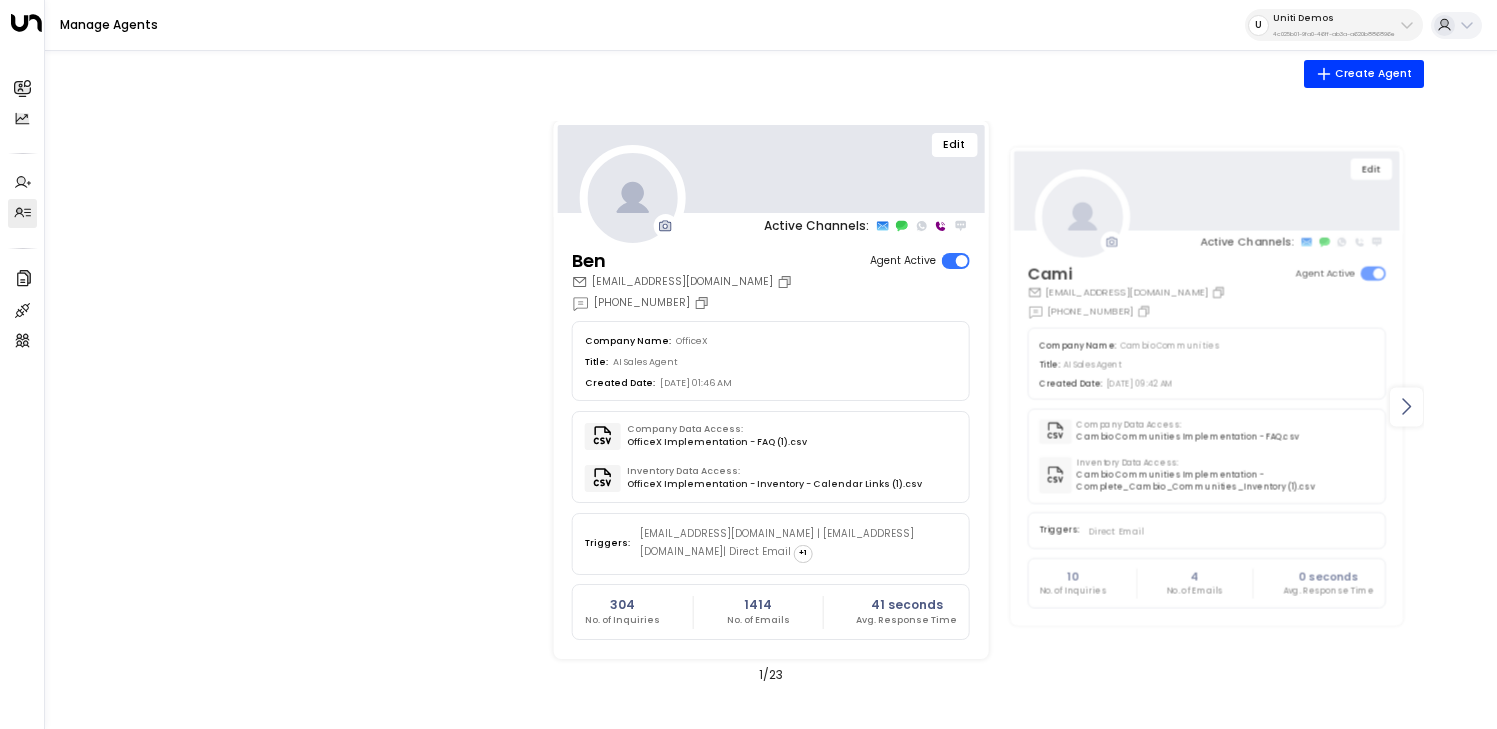 click 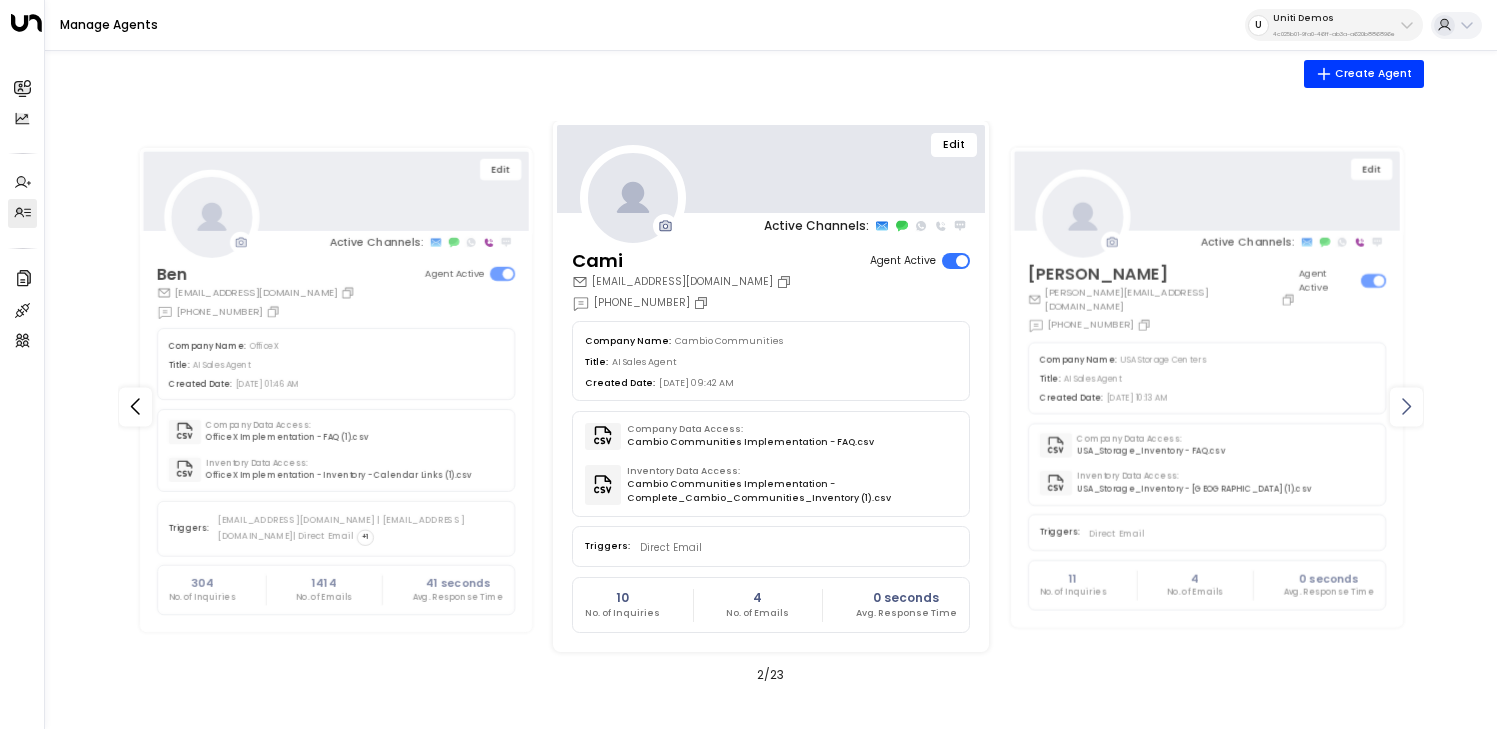 click 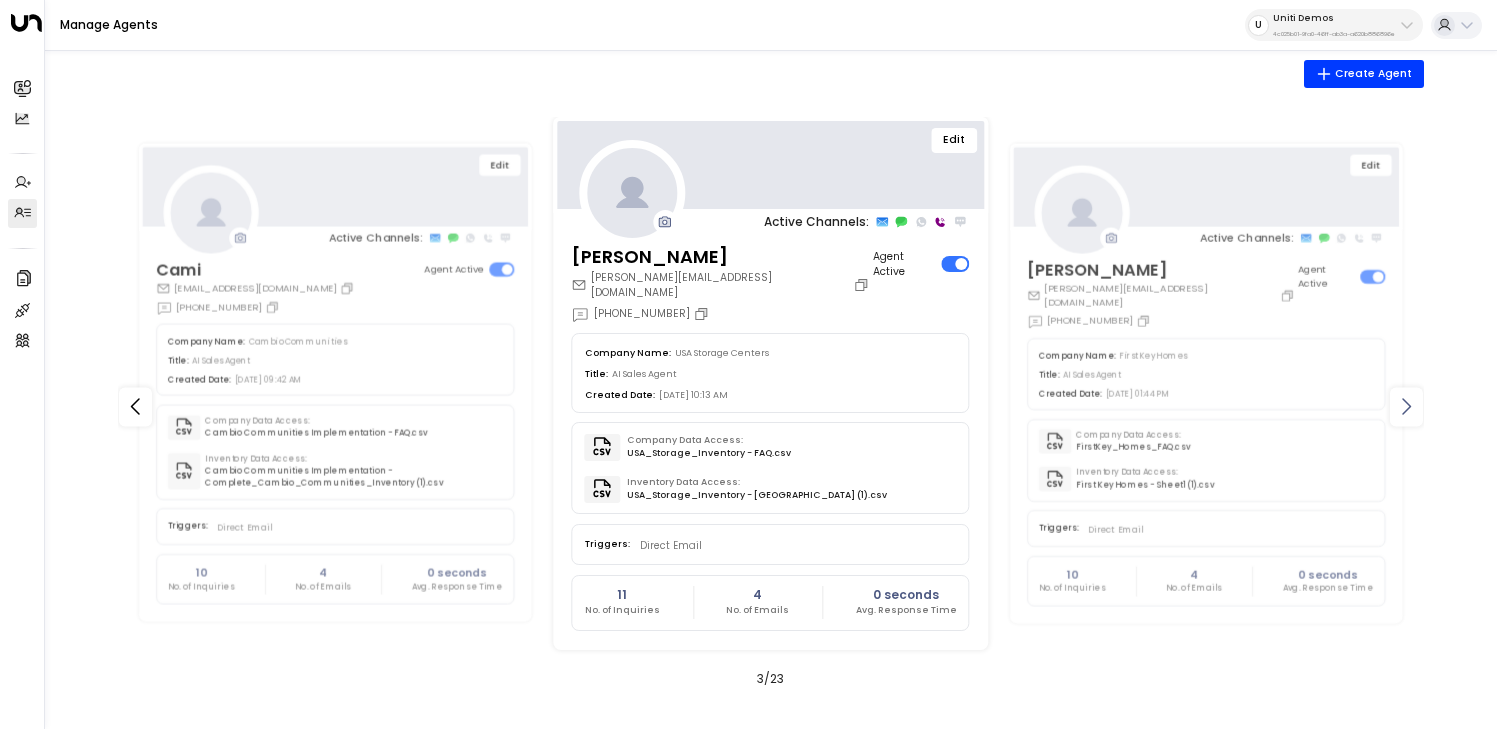 click 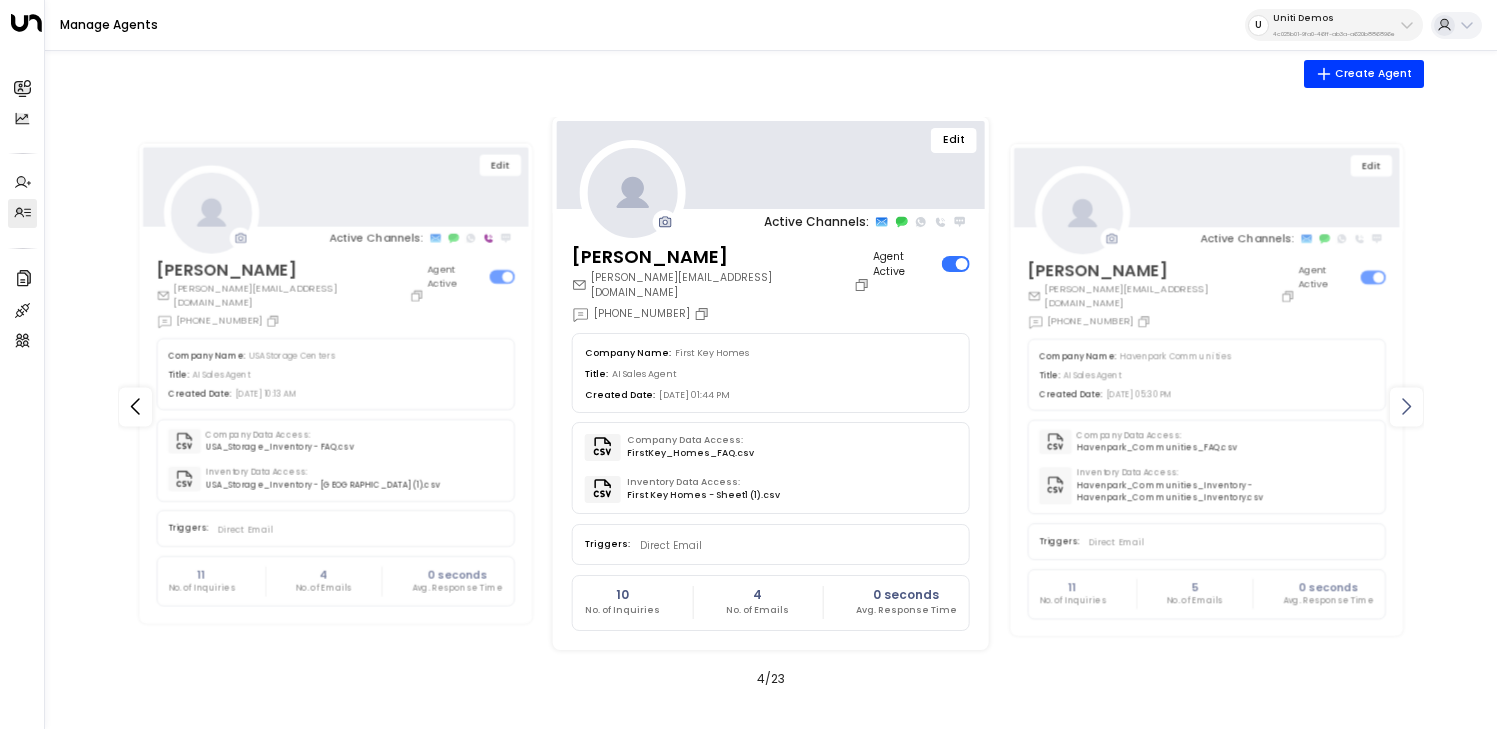 click 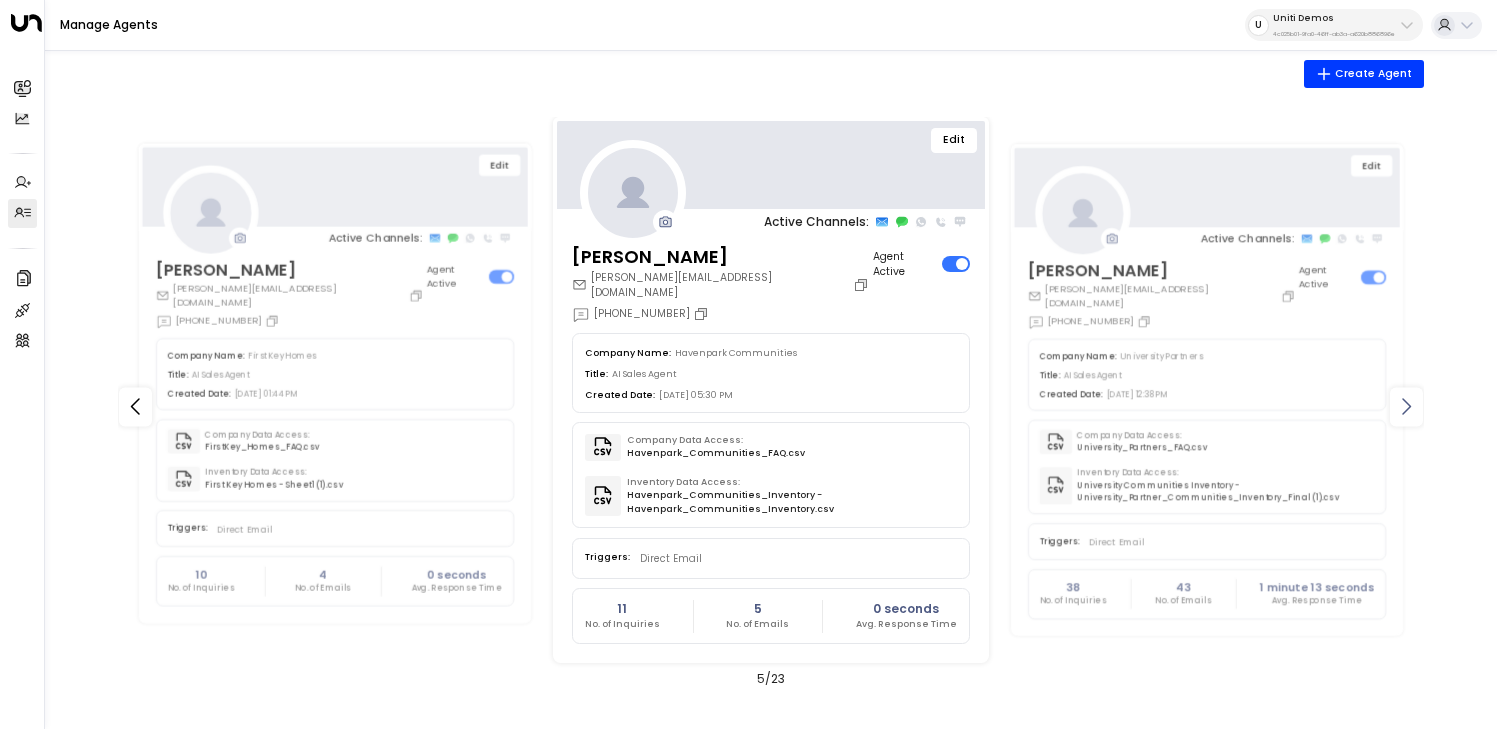 click 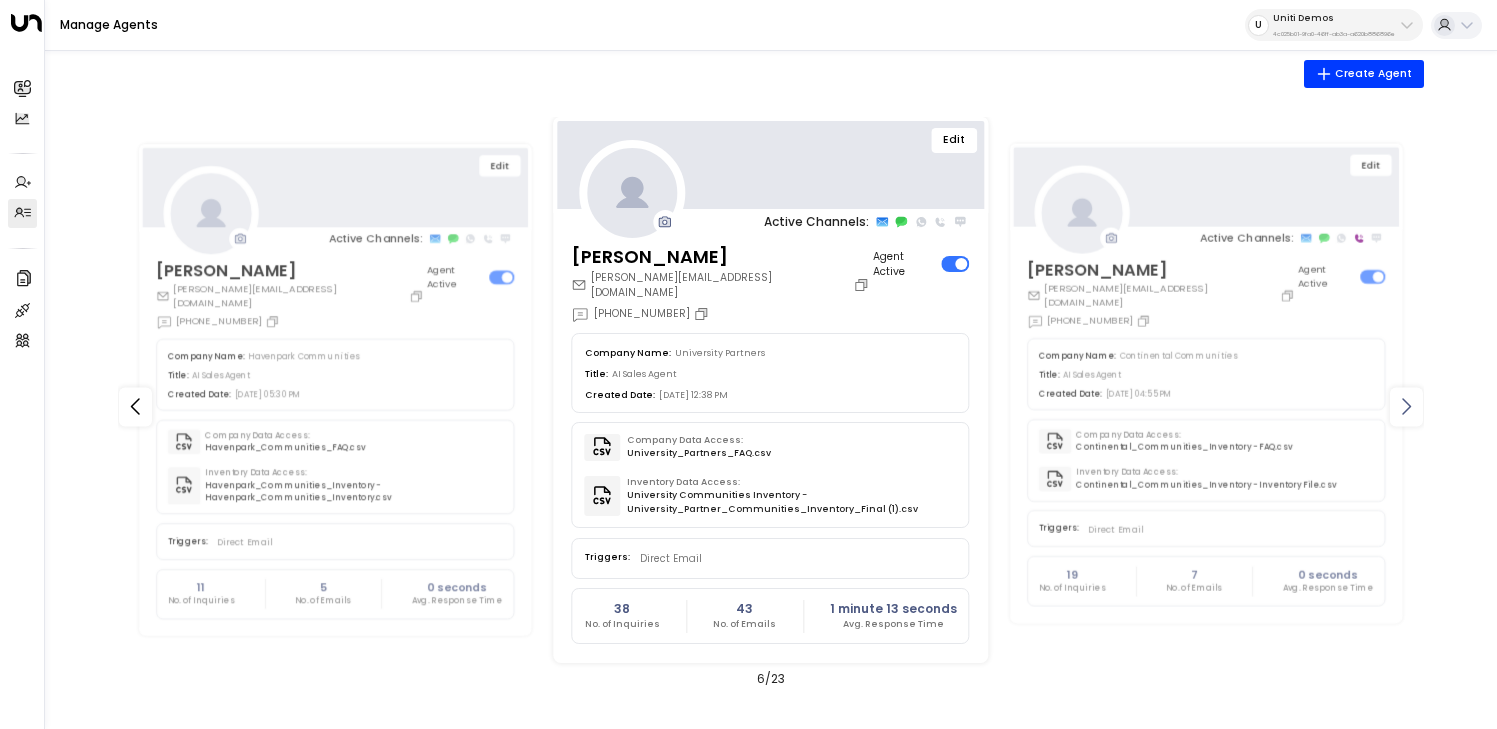 click 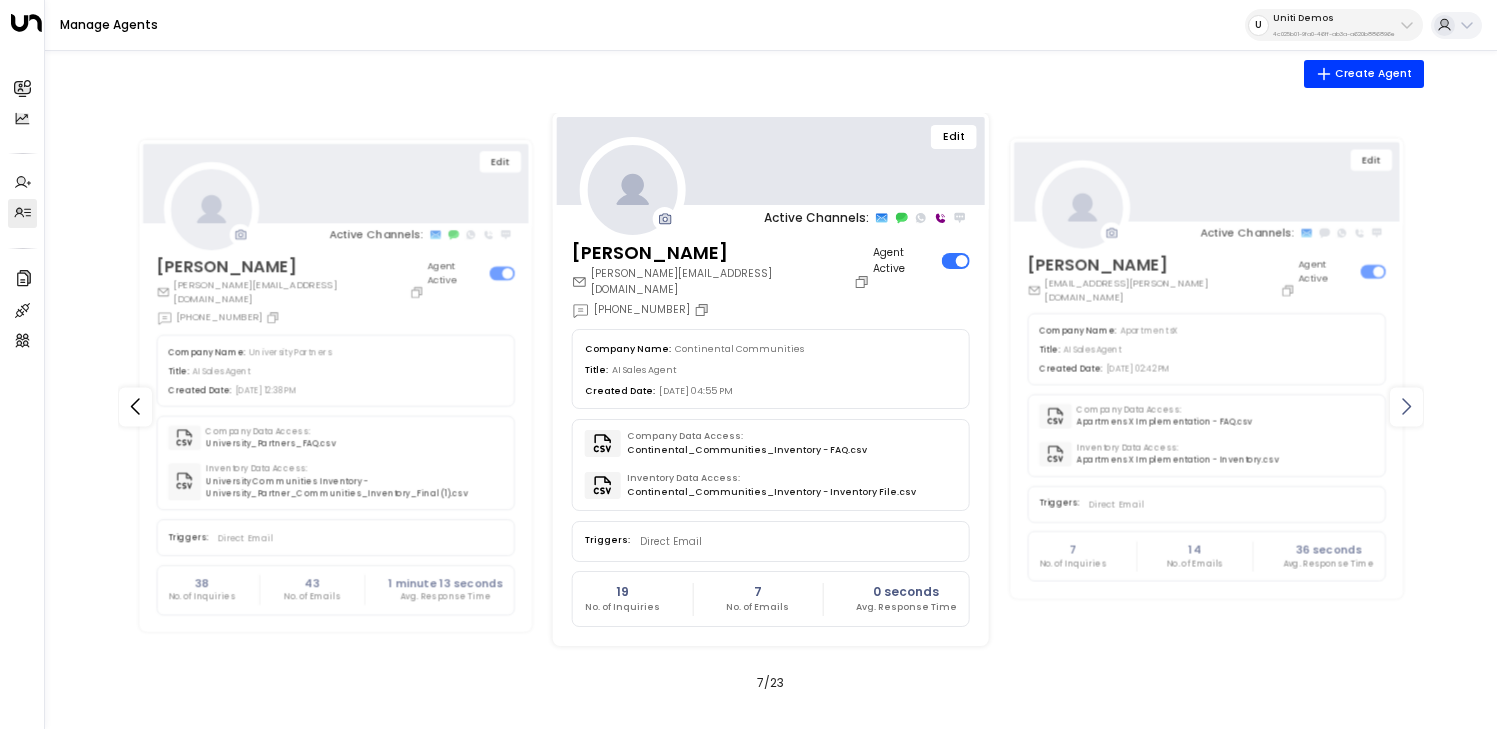click 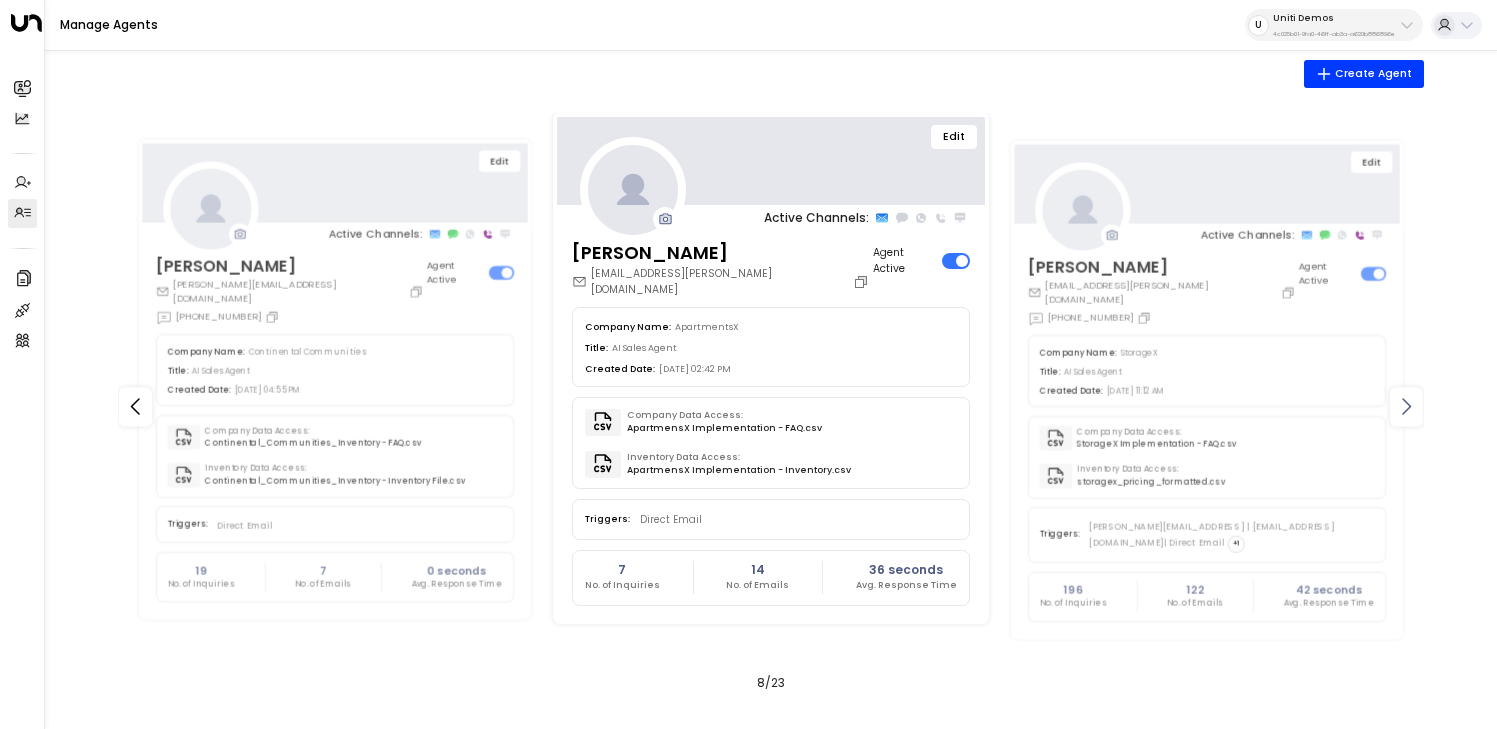 click 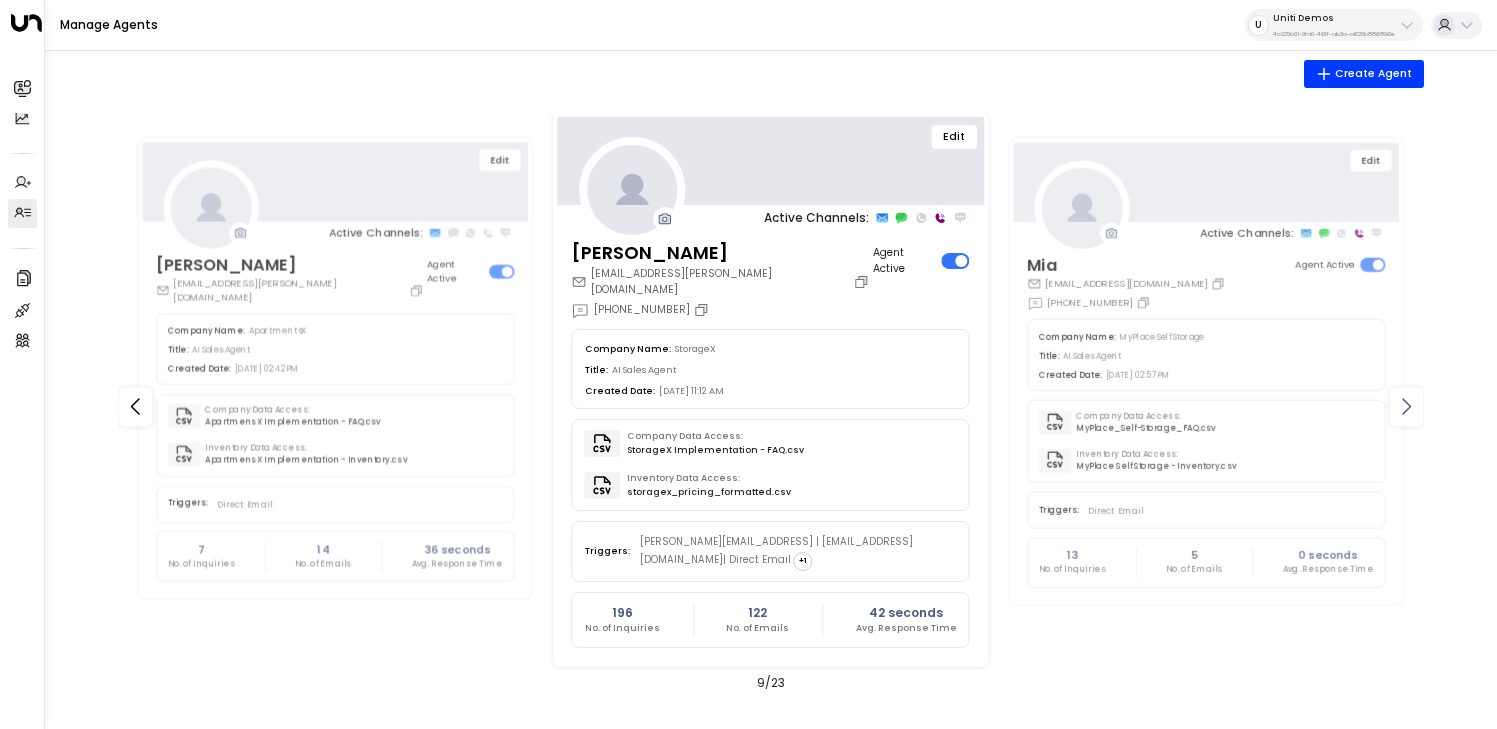 click 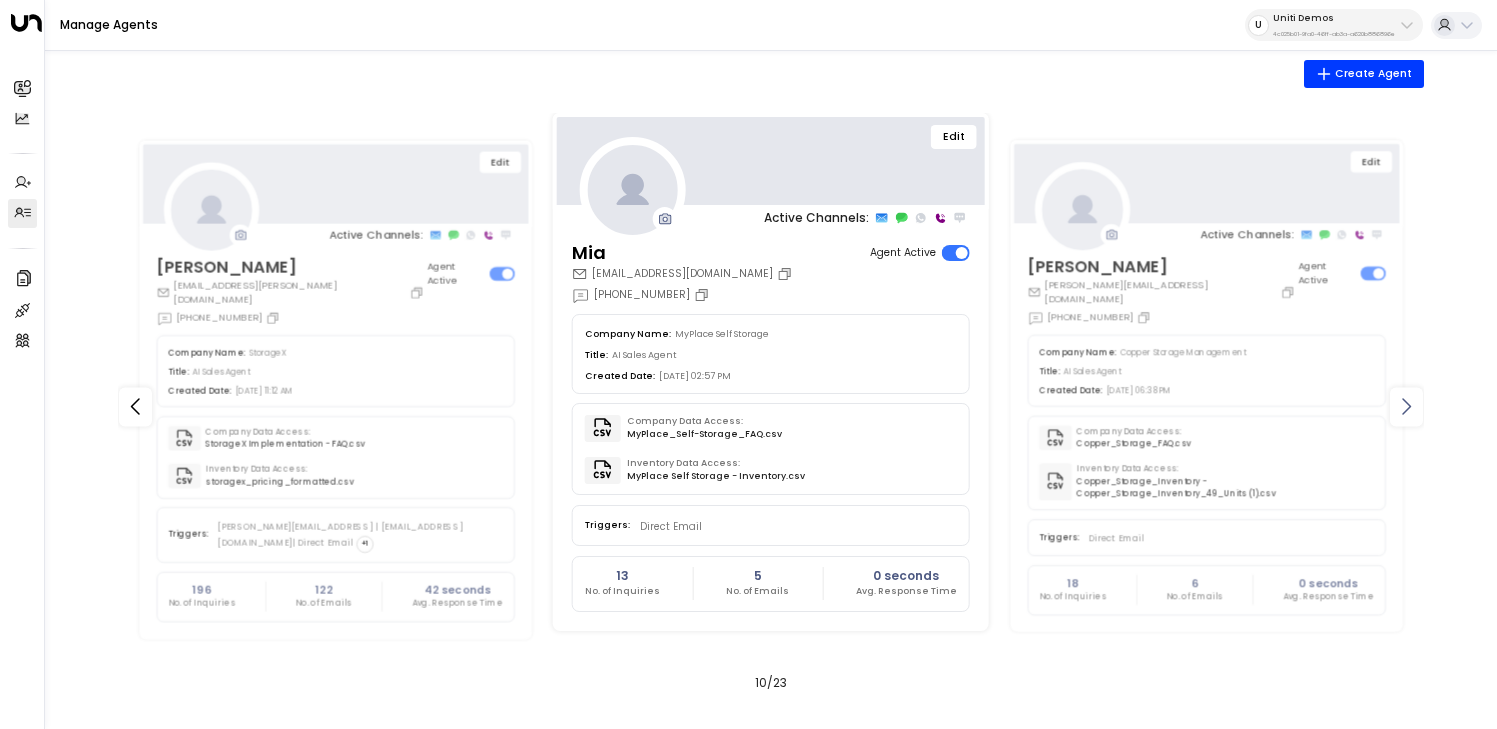 click 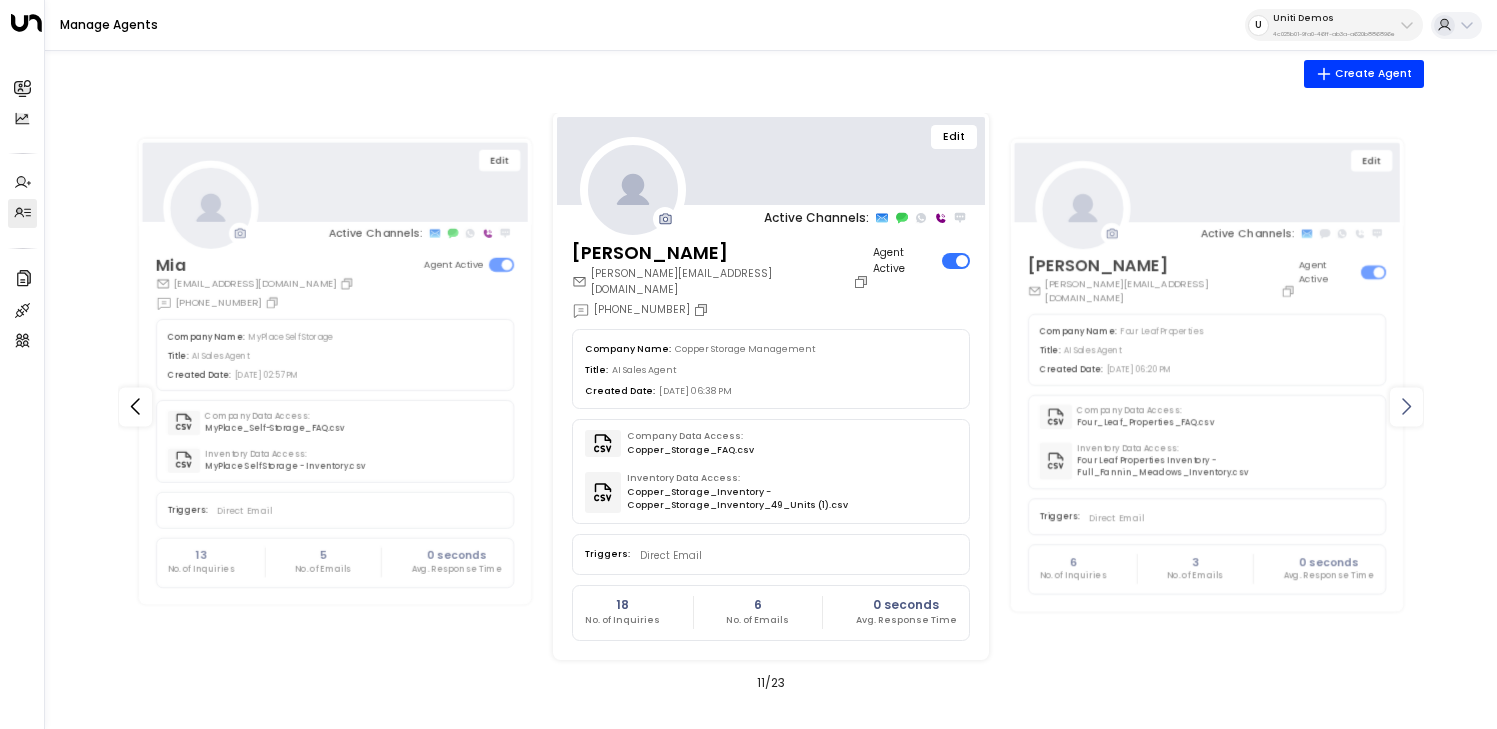 click 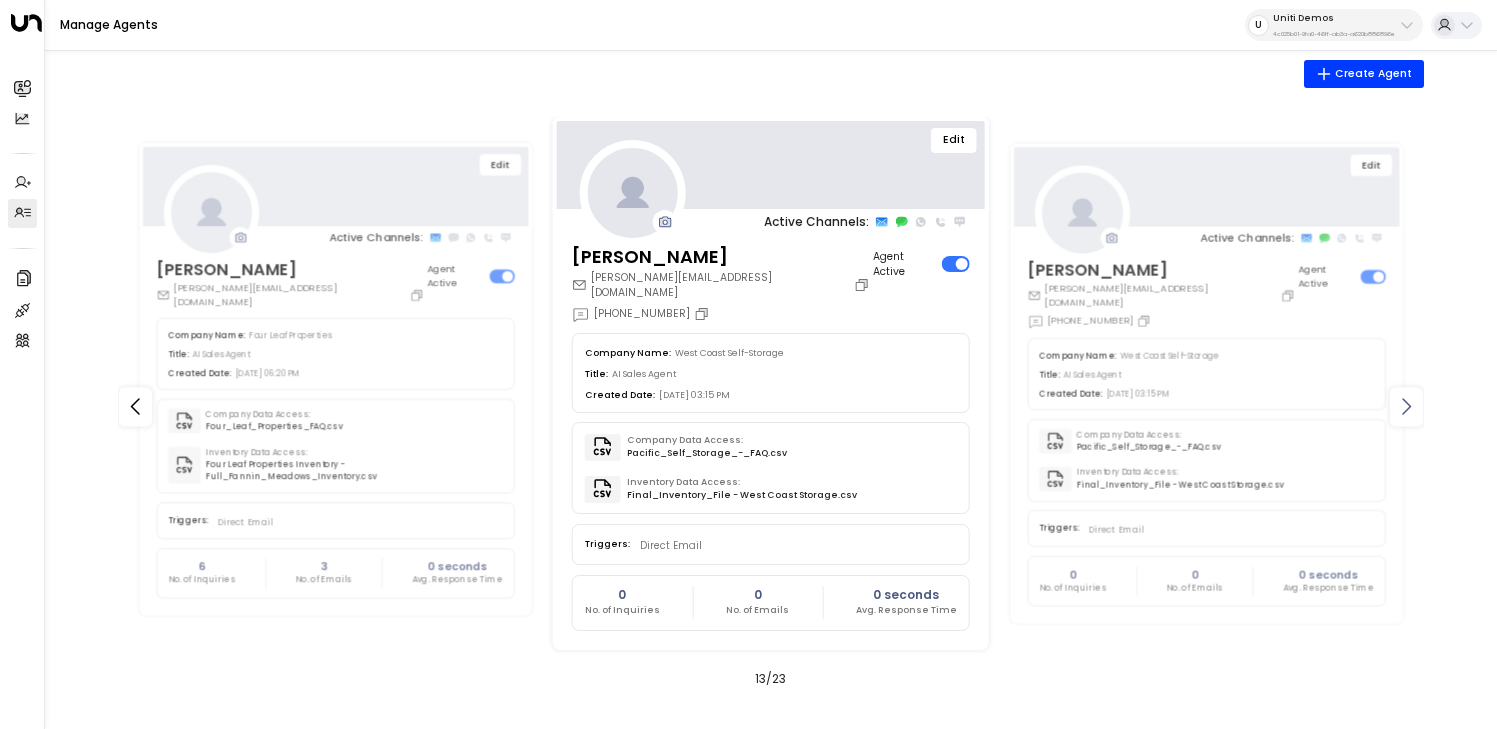 click 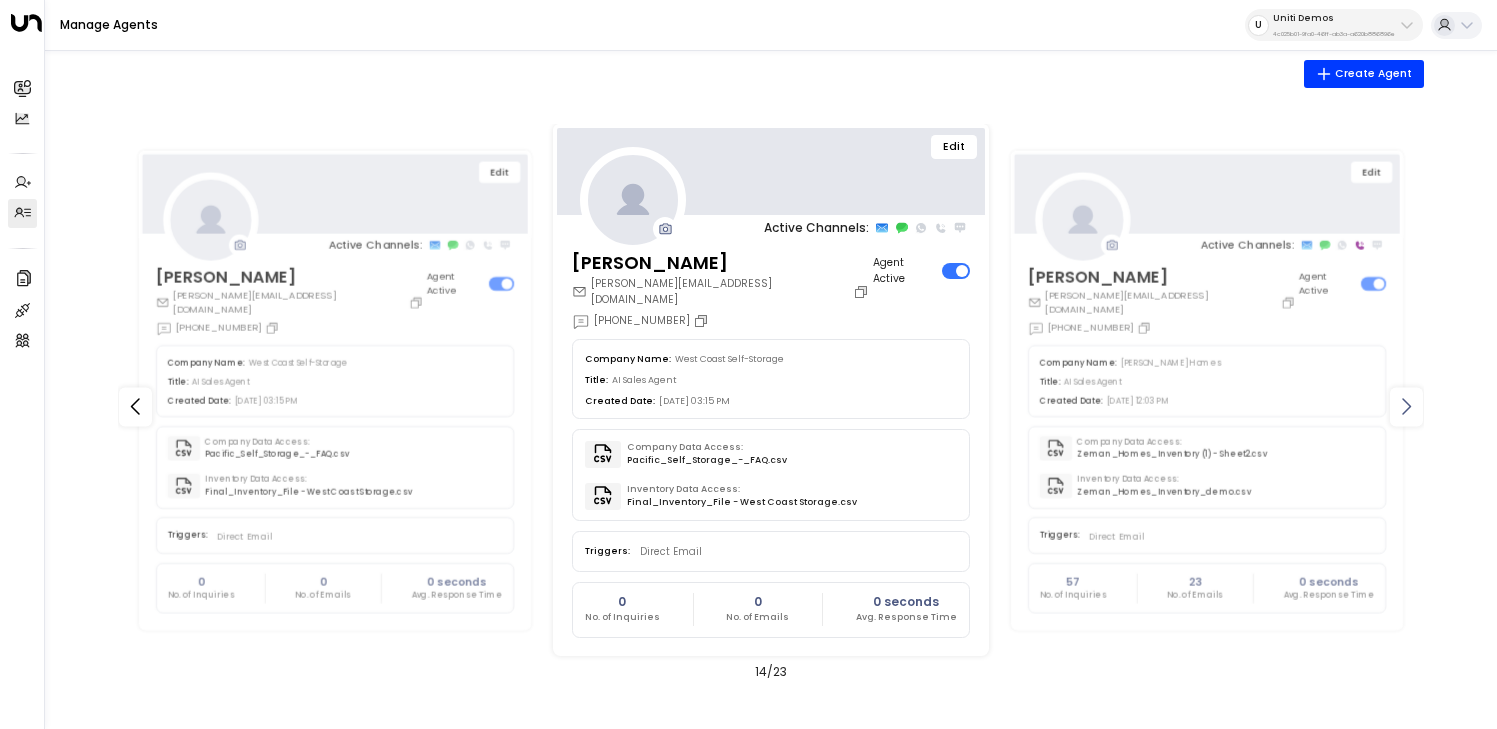 click 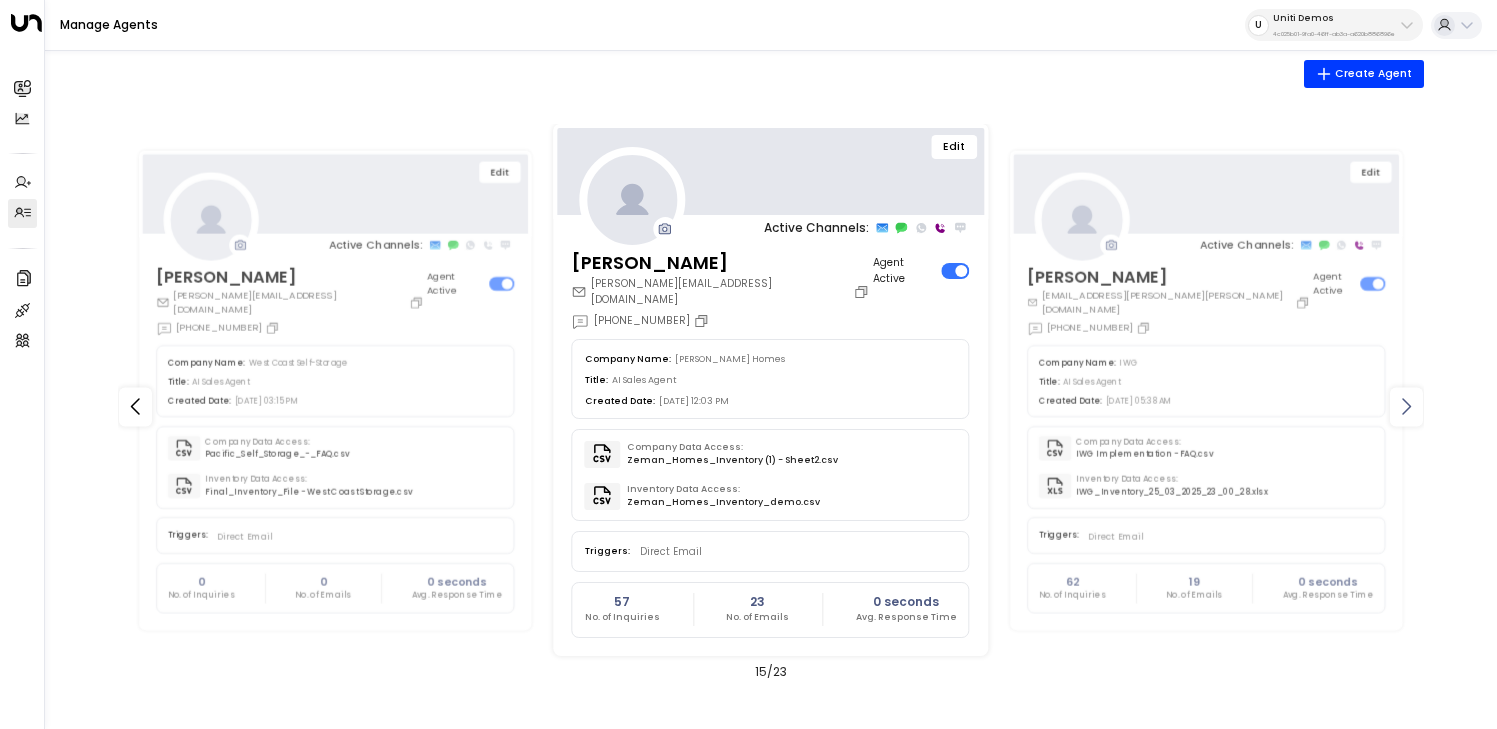 click 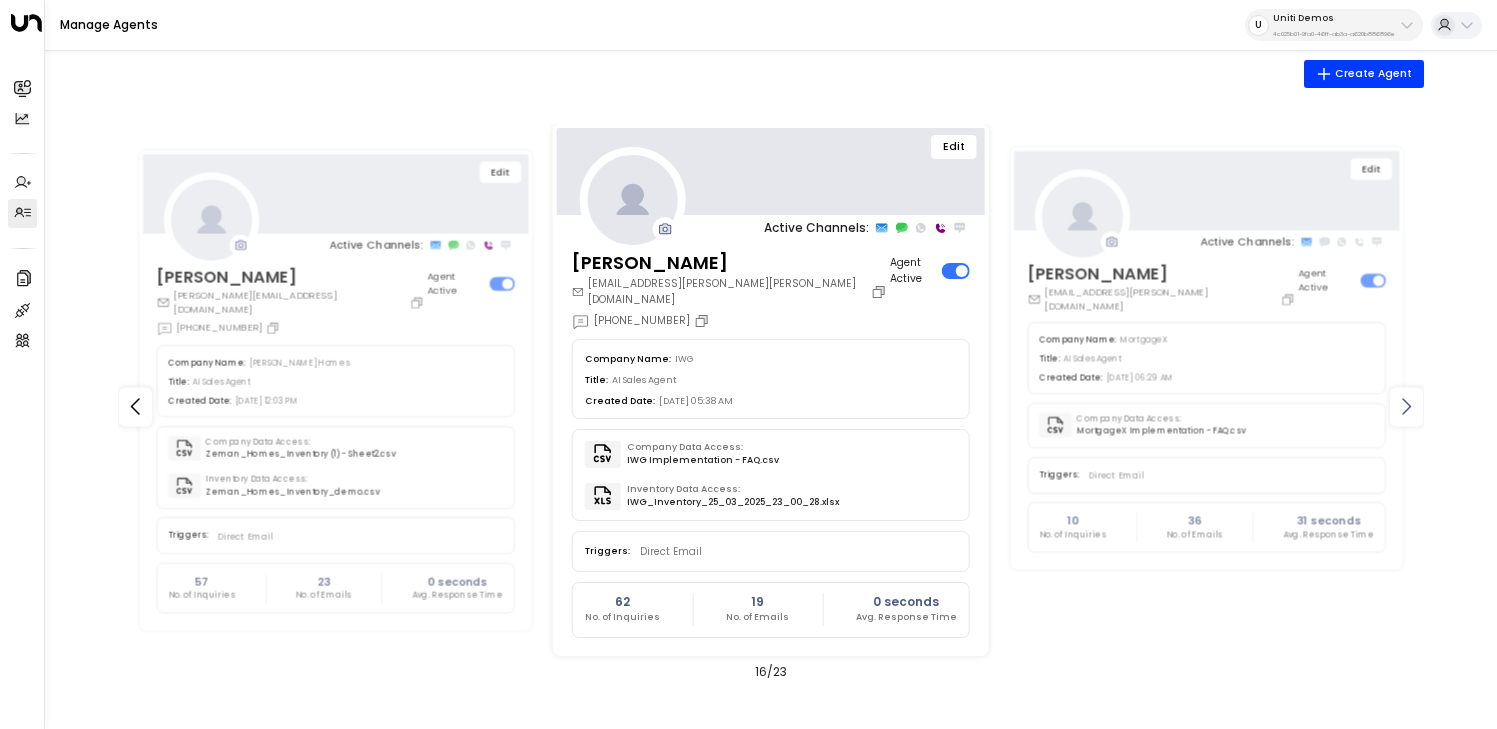 click 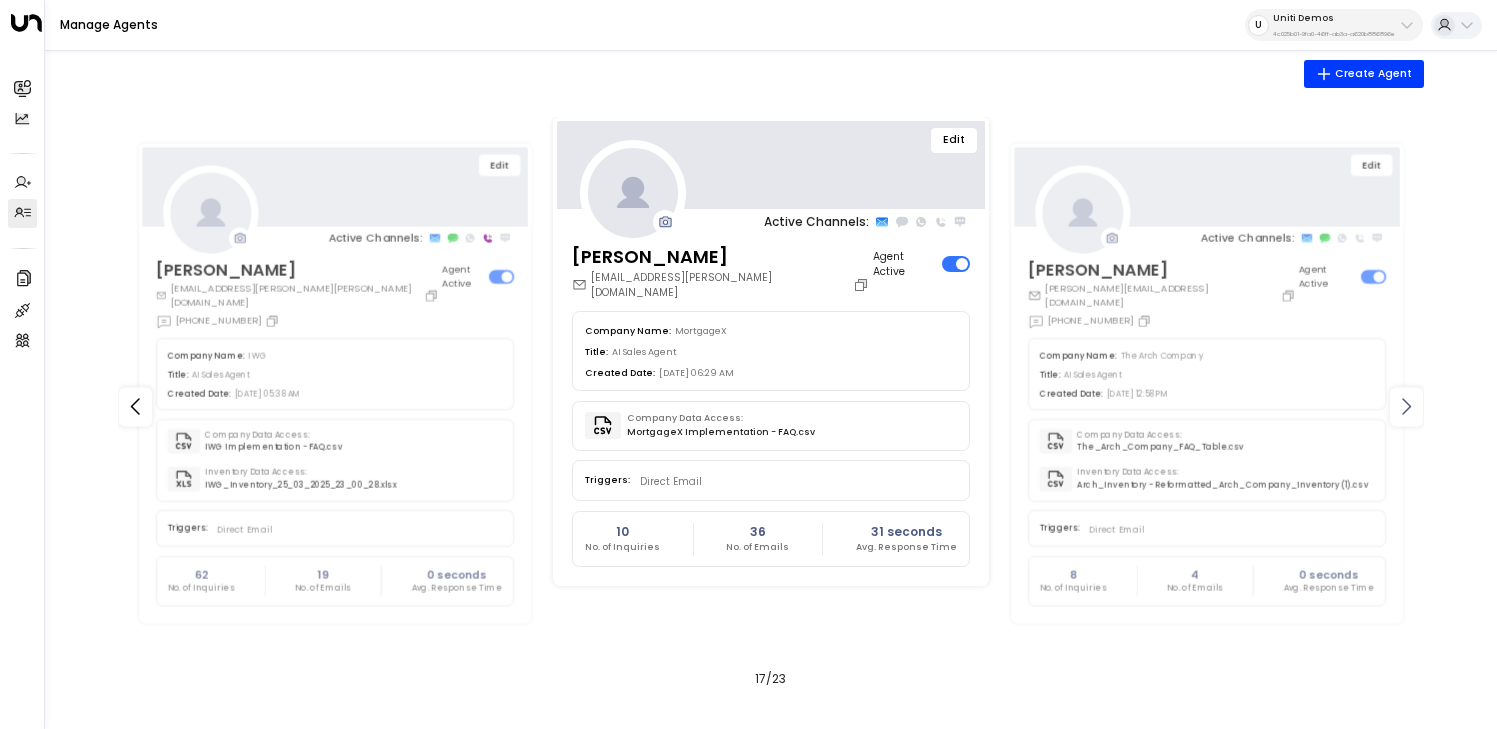 click 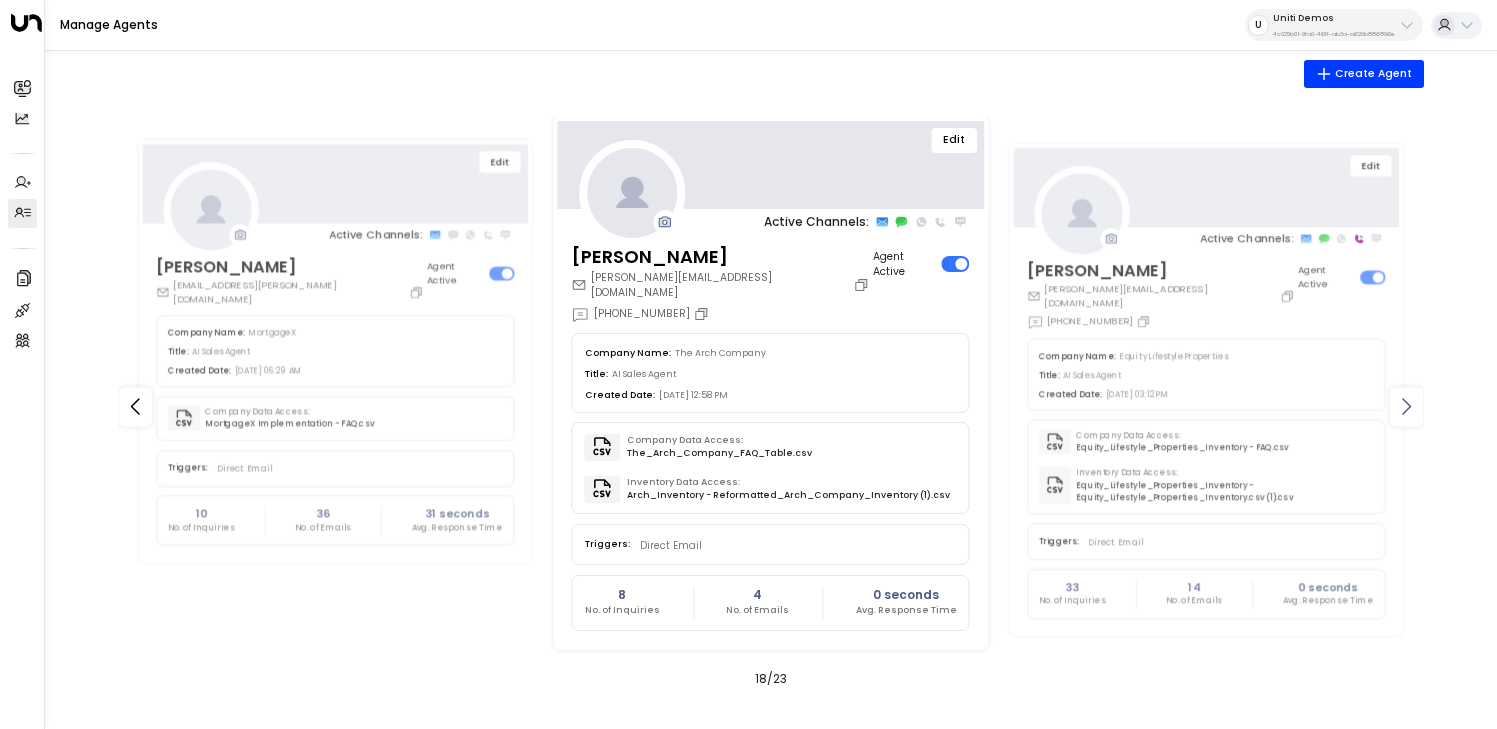 click 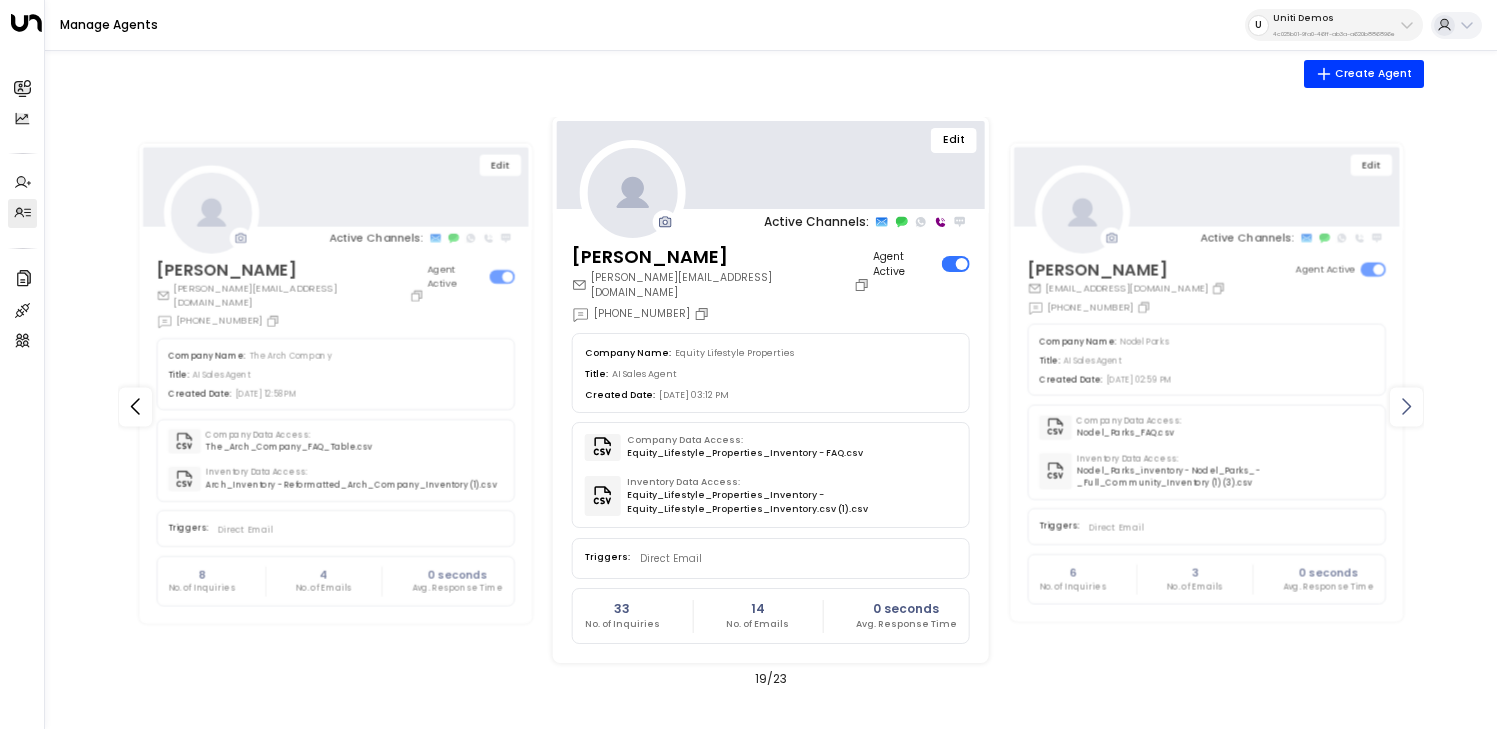 click 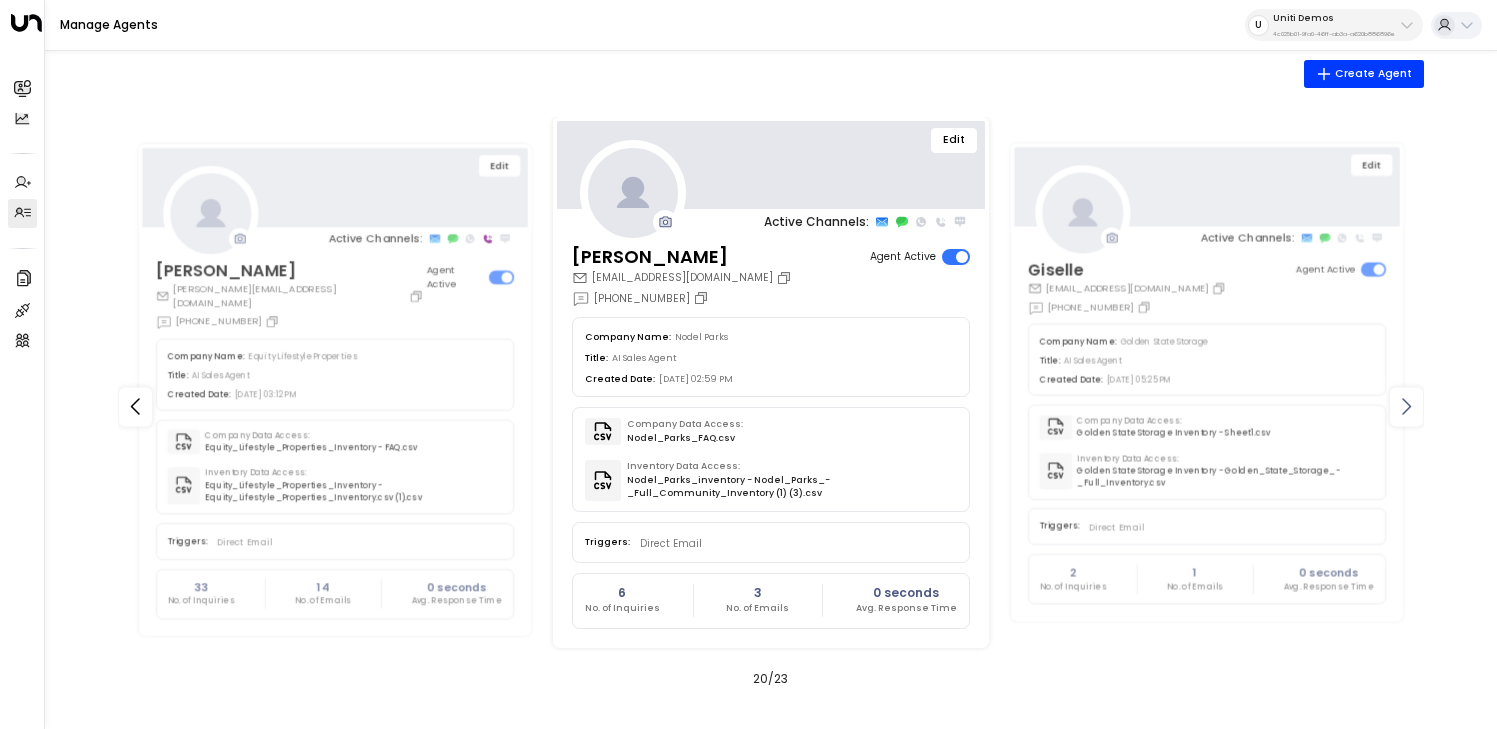 click 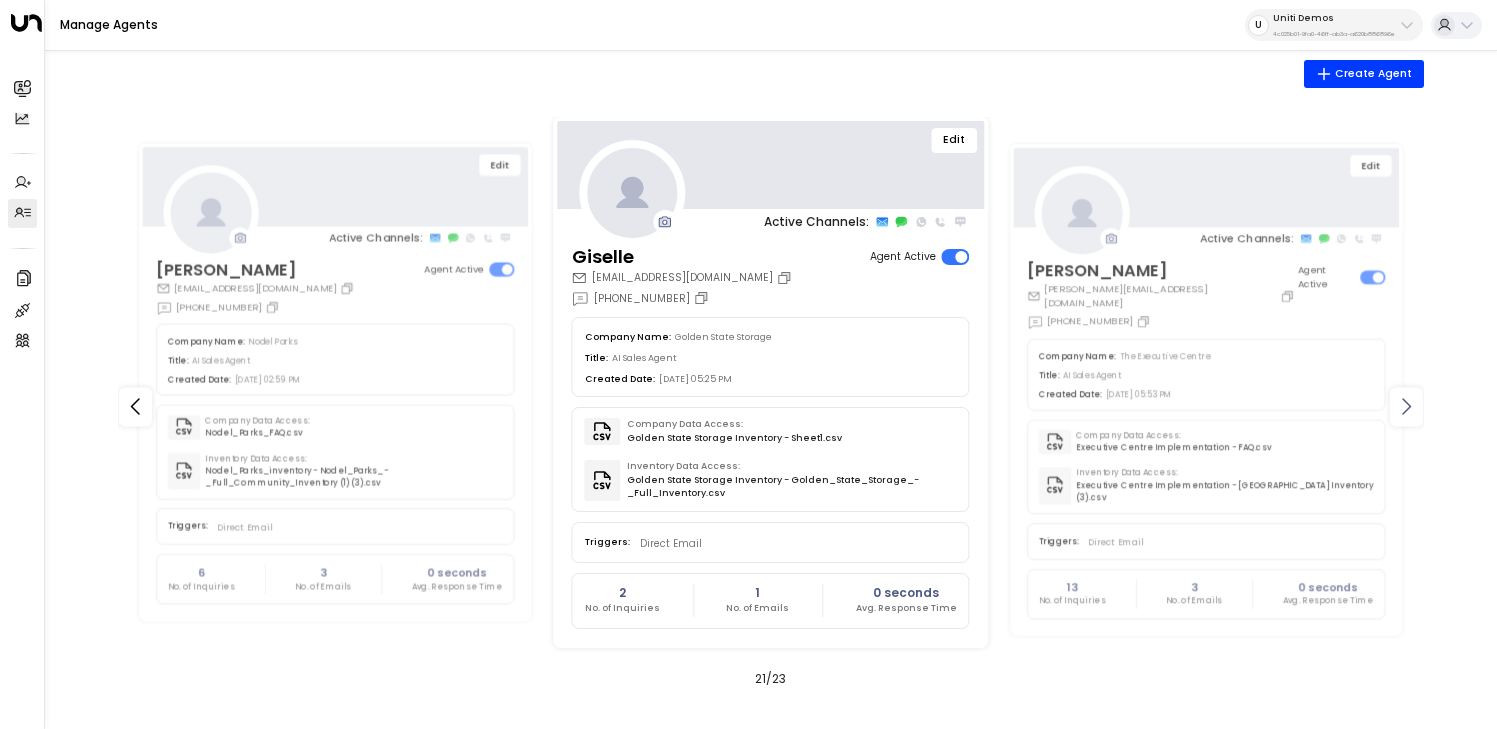 click 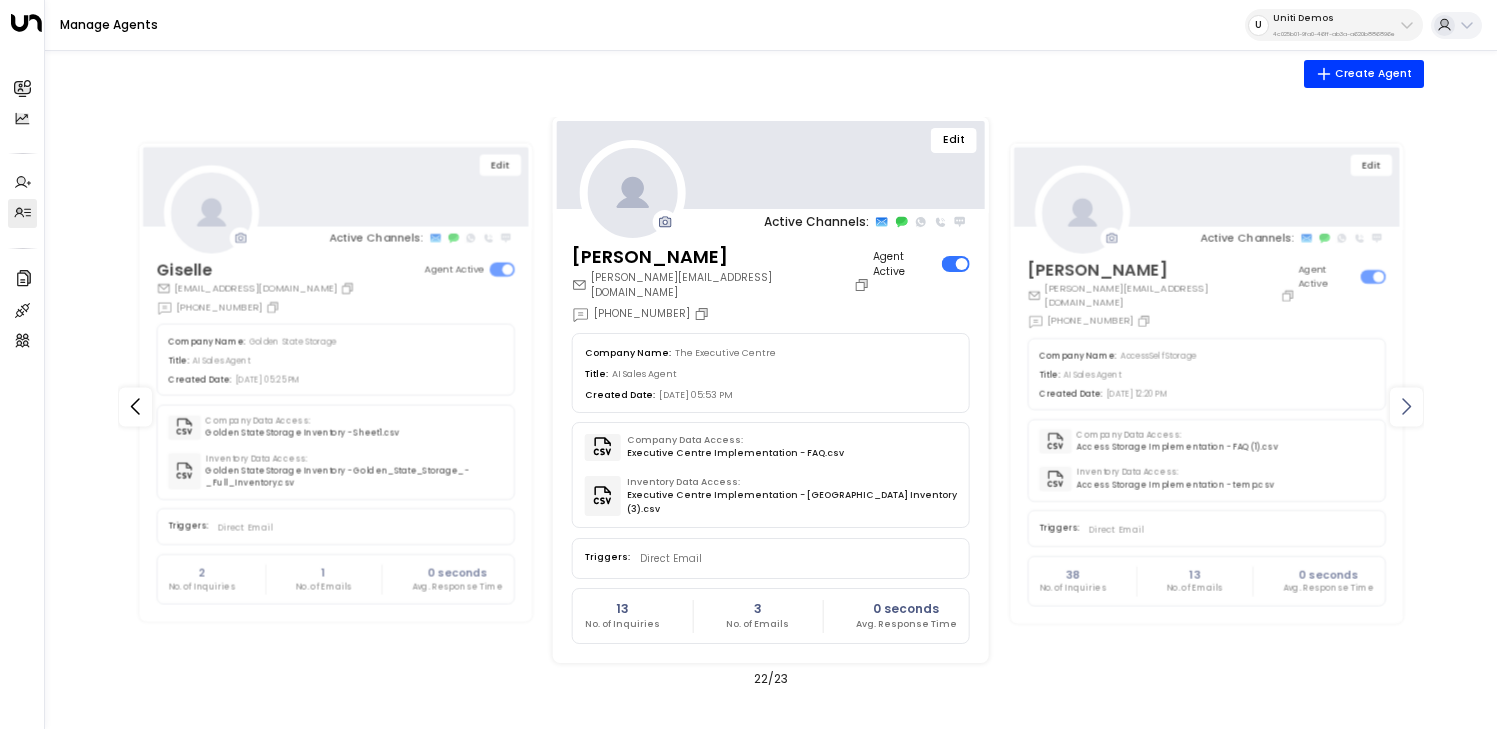 click 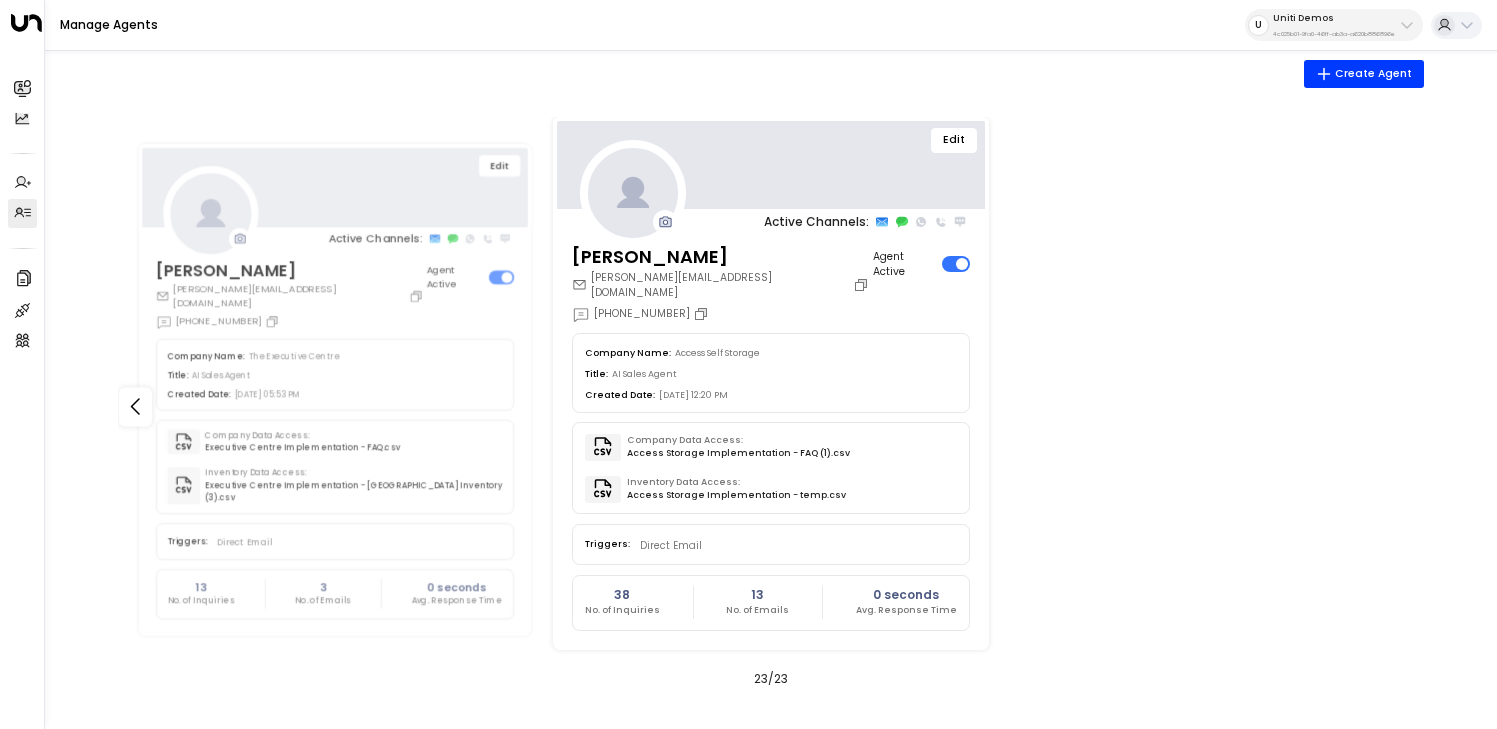 click on "Edit Active Channels: [PERSON_NAME]   [PERSON_NAME][EMAIL_ADDRESS][PERSON_NAME][DOMAIN_NAME] [PHONE_NUMBER] Agent Active Company Name: Golden State Storage Title: AI Sales Agent Created Date: [DATE] 05:25 PM Company Data Access: Golden State Storage Inventory - Sheet1.csv Inventory Data Access: Golden State Storage Inventory - Golden_State_Storage_-_Full_Inventory.csv Triggers: Direct Email 2 No. of Inquiries 1 No. of Emails 0 seconds Avg. Response Time Edit Active Channels: [PERSON_NAME]   [PERSON_NAME][EMAIL_ADDRESS][DOMAIN_NAME] [PHONE_NUMBER] Agent Active Company Name: The Executive Centre  Title: AI Sales Agent Created Date: [DATE] 05:53 PM Company Data Access: Executive Centre Implementation - FAQ.csv Inventory Data Access: Executive Centre Implementation - [GEOGRAPHIC_DATA] Inventory (3).csv Triggers: Direct Email 13 No. of Inquiries 3 No. of Emails 0 seconds Avg. Response Time Edit Active Channels: [PERSON_NAME]   [PERSON_NAME][EMAIL_ADDRESS][DOMAIN_NAME] [PHONE_NUMBER] Agent Active Company Name: Access Self Storage Title: AI Sales Agent Created Date:" at bounding box center [771, 406] 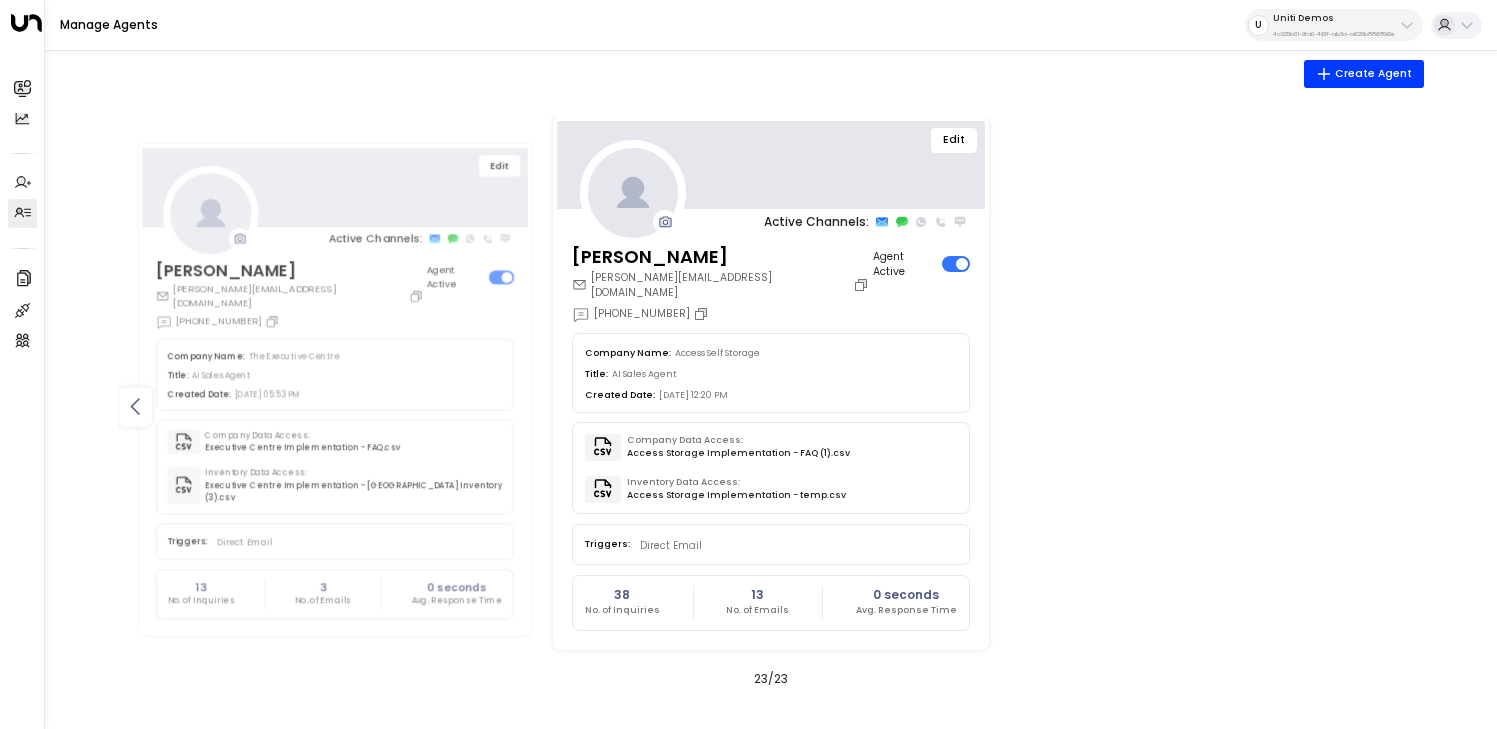 click 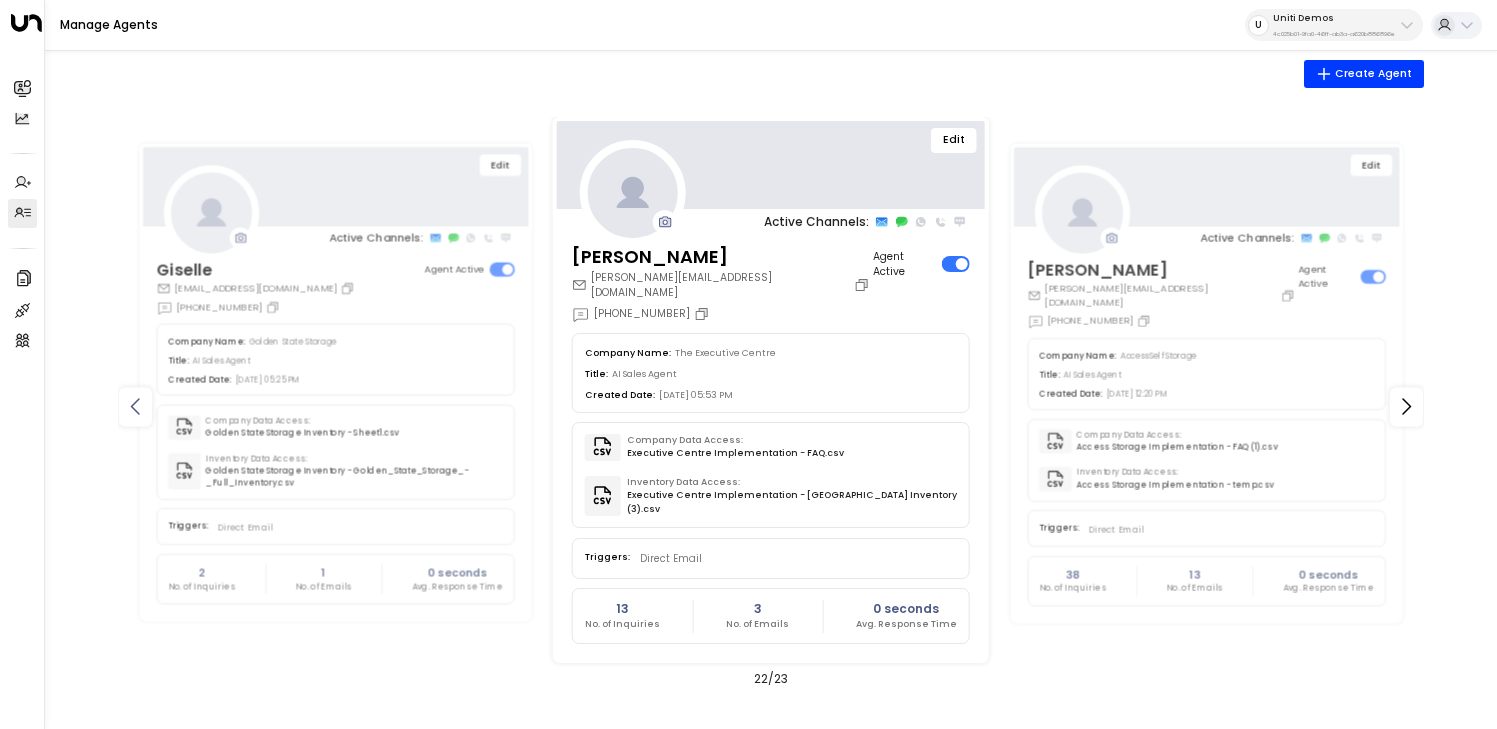 click 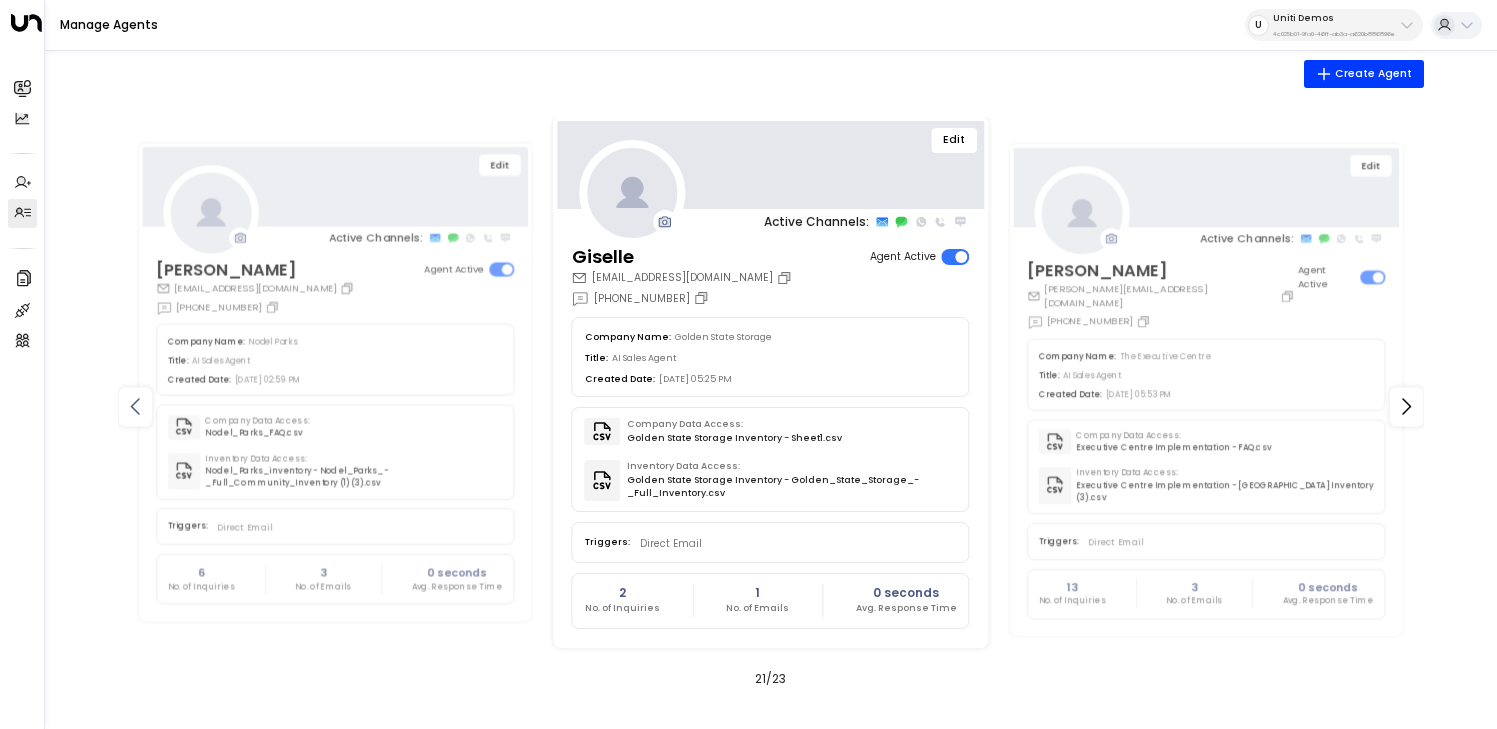 click 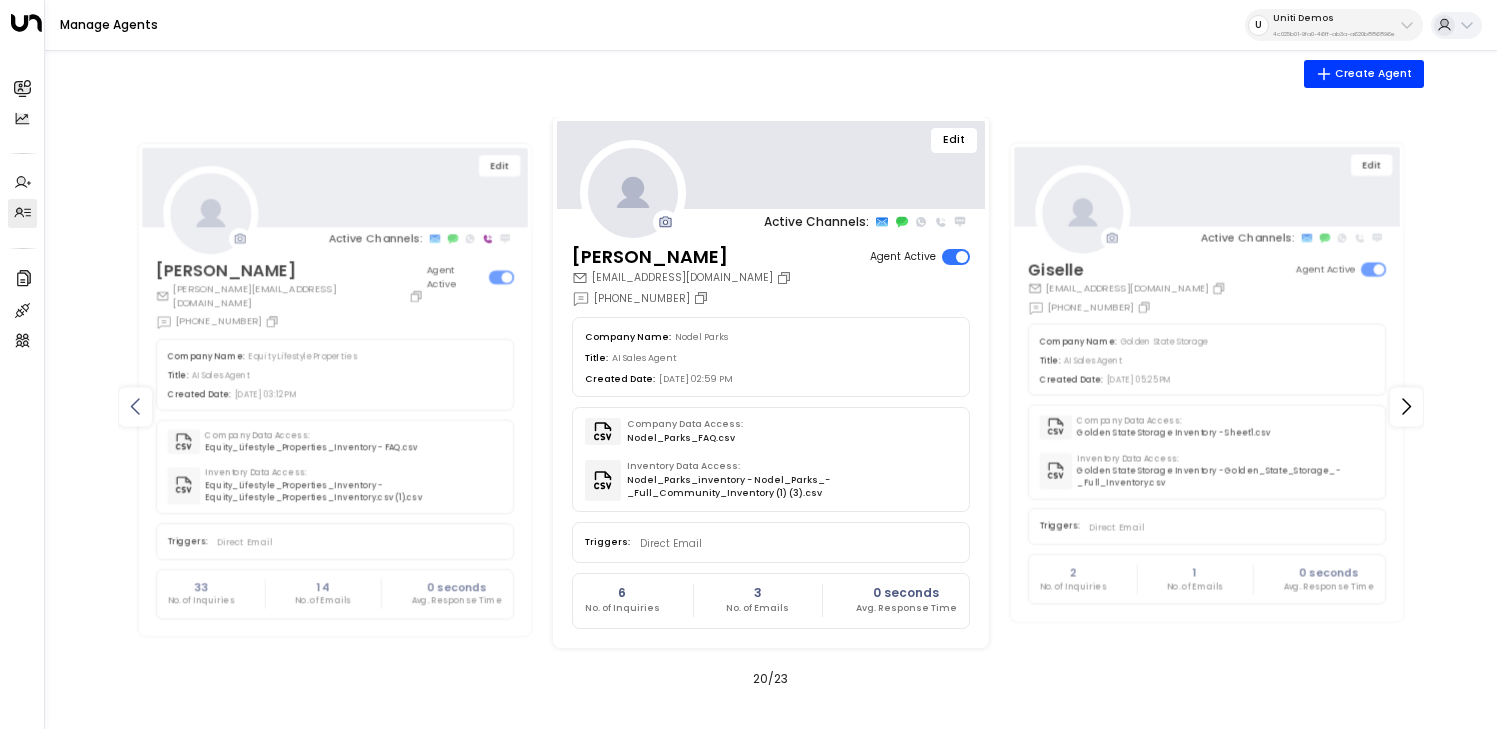 click 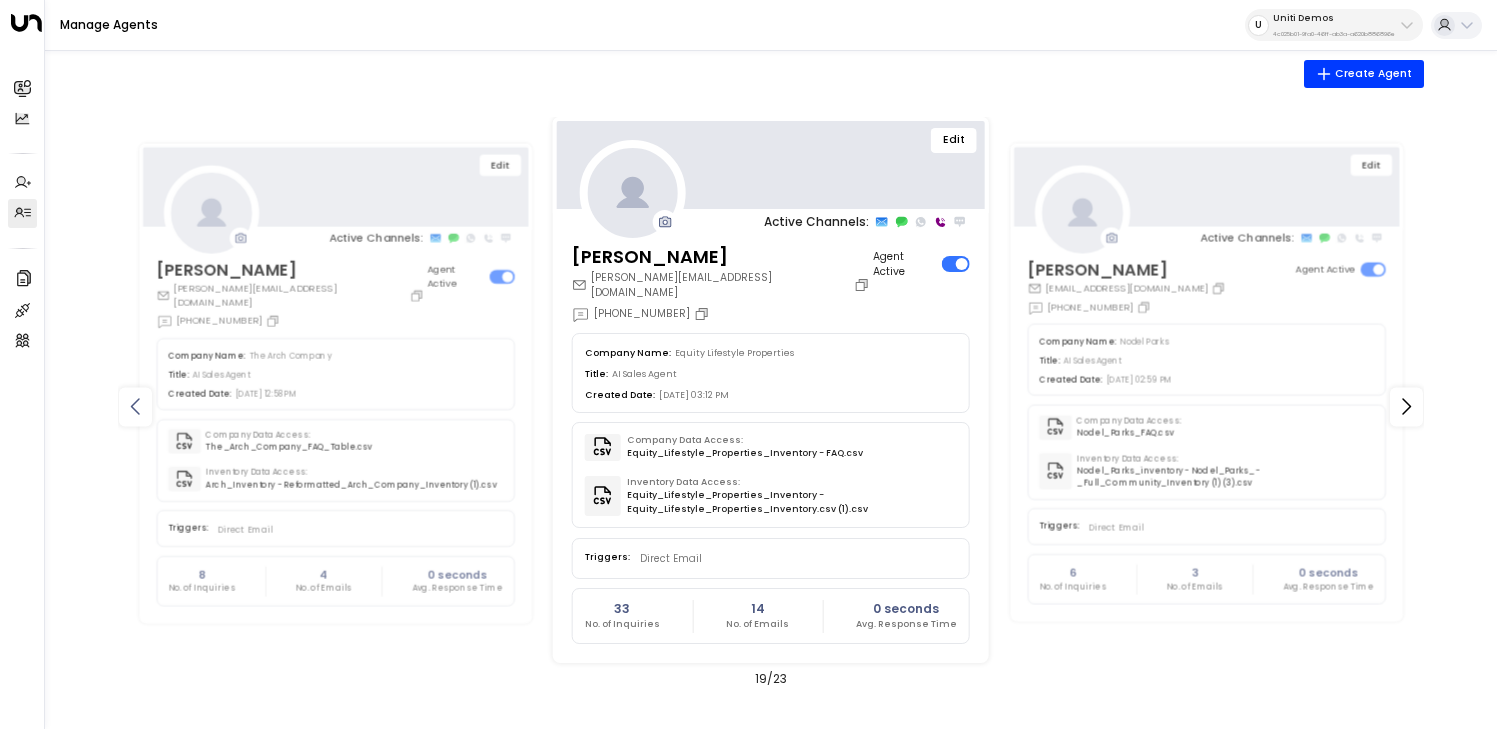 click 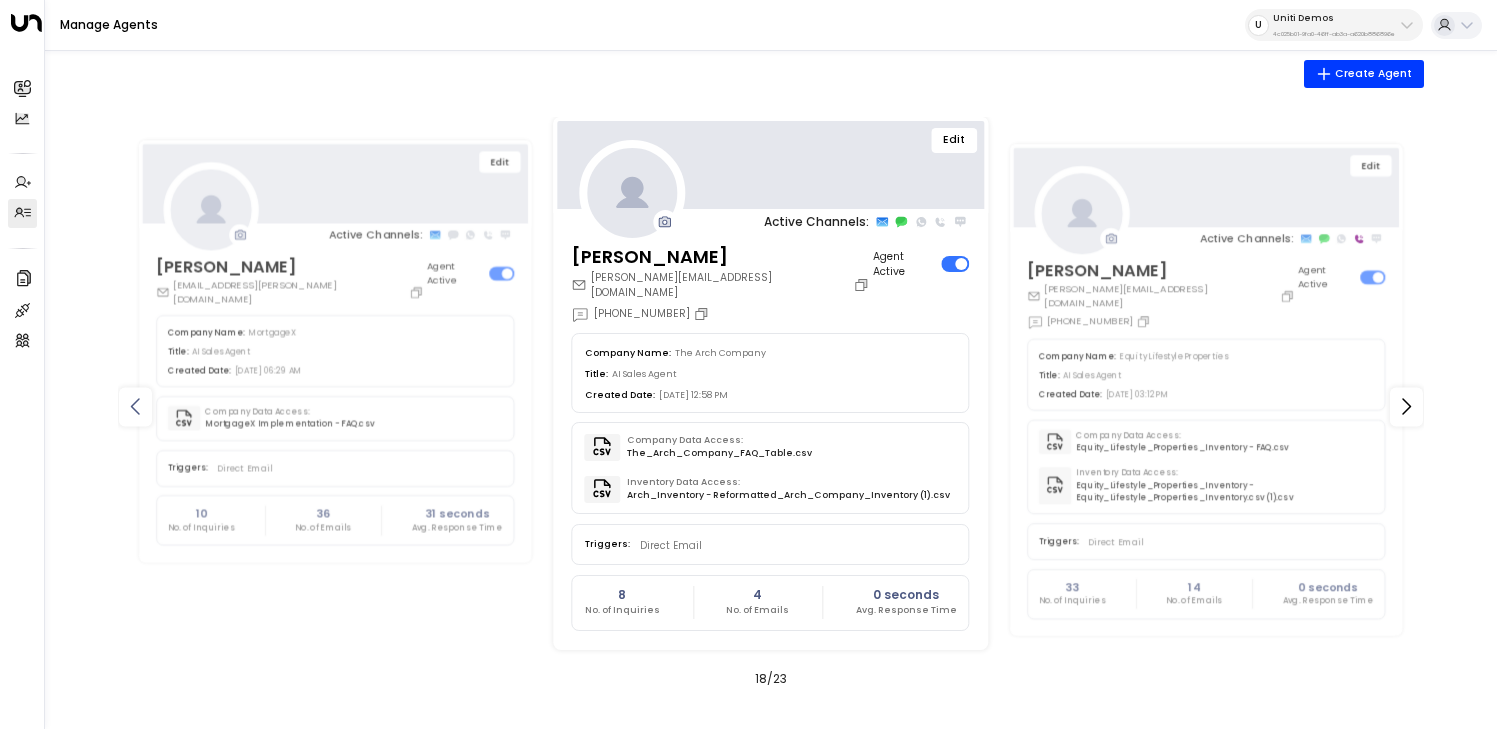 click 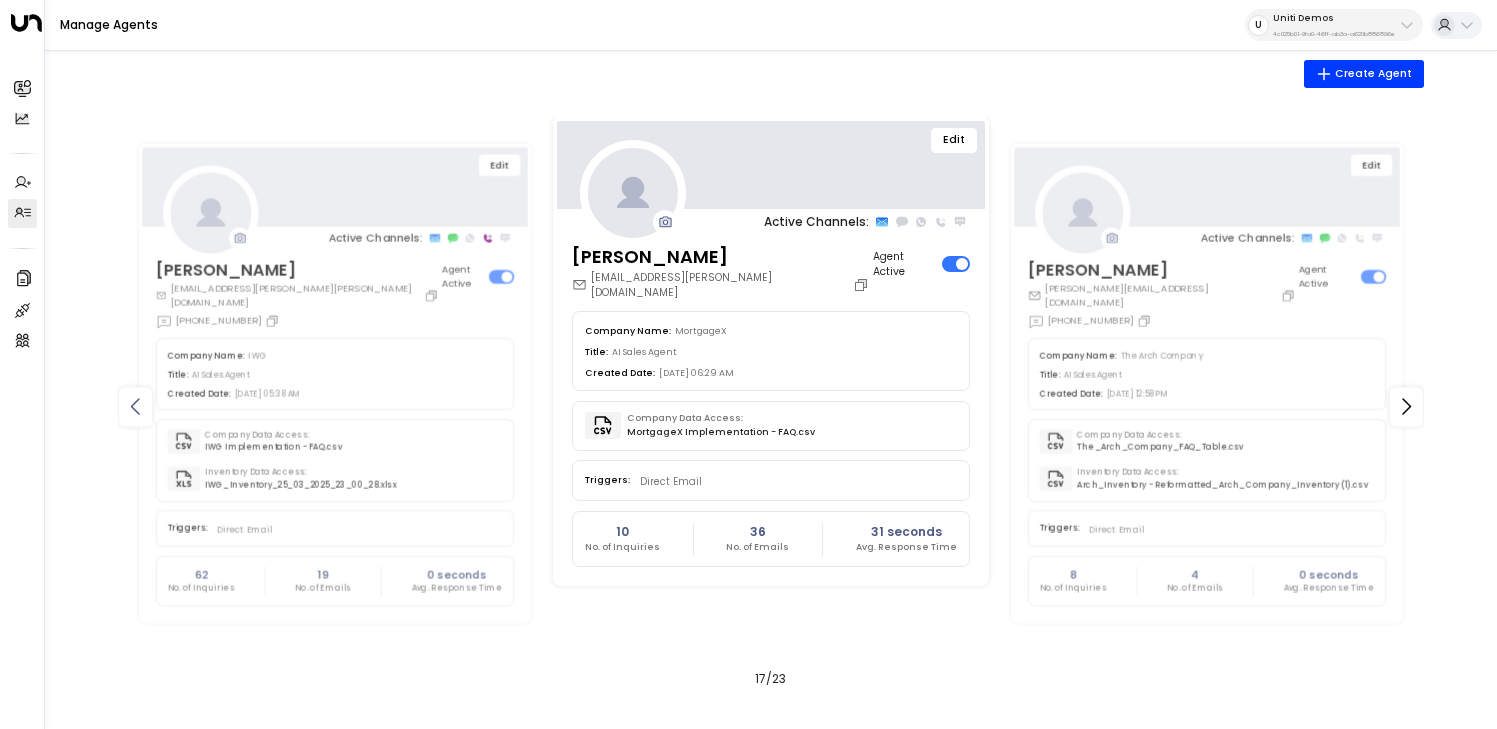 click 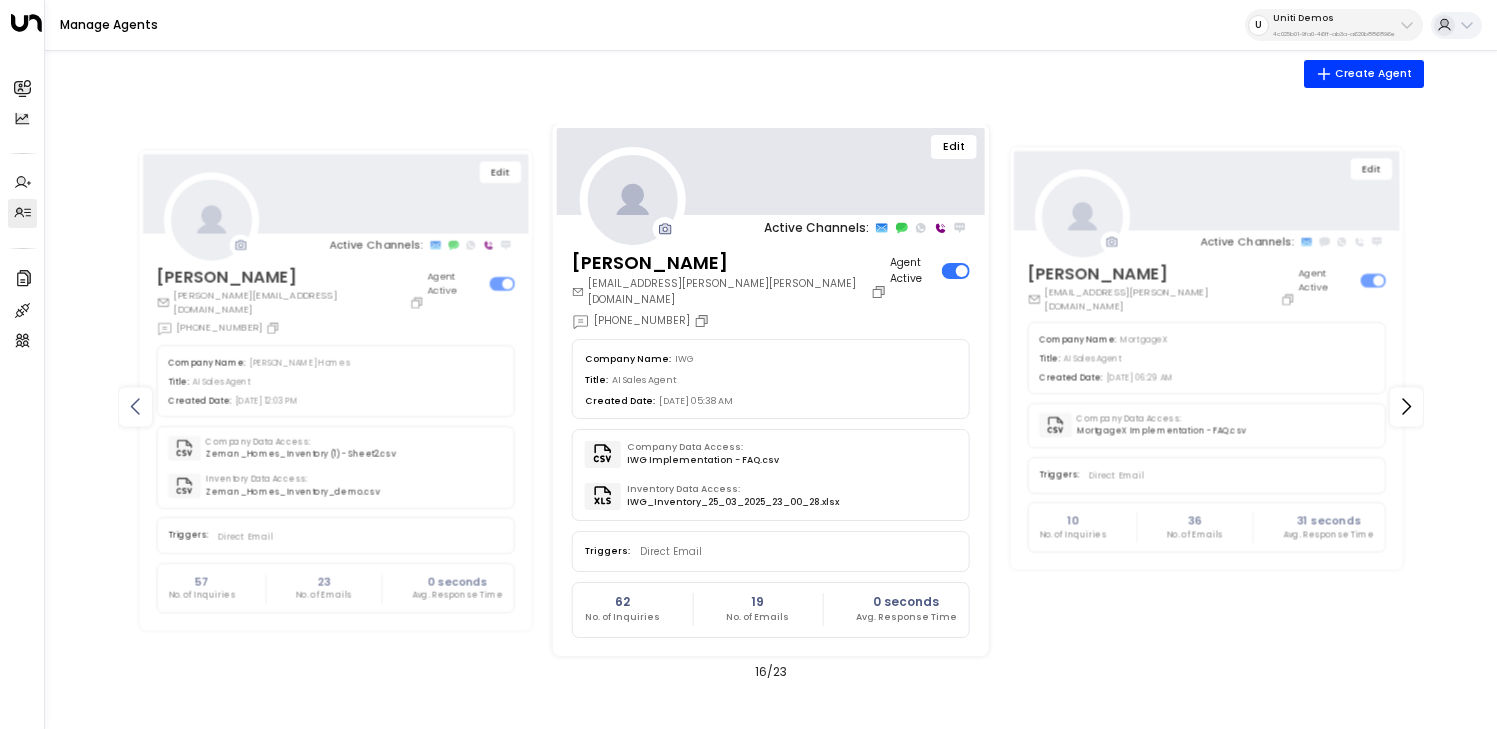 click 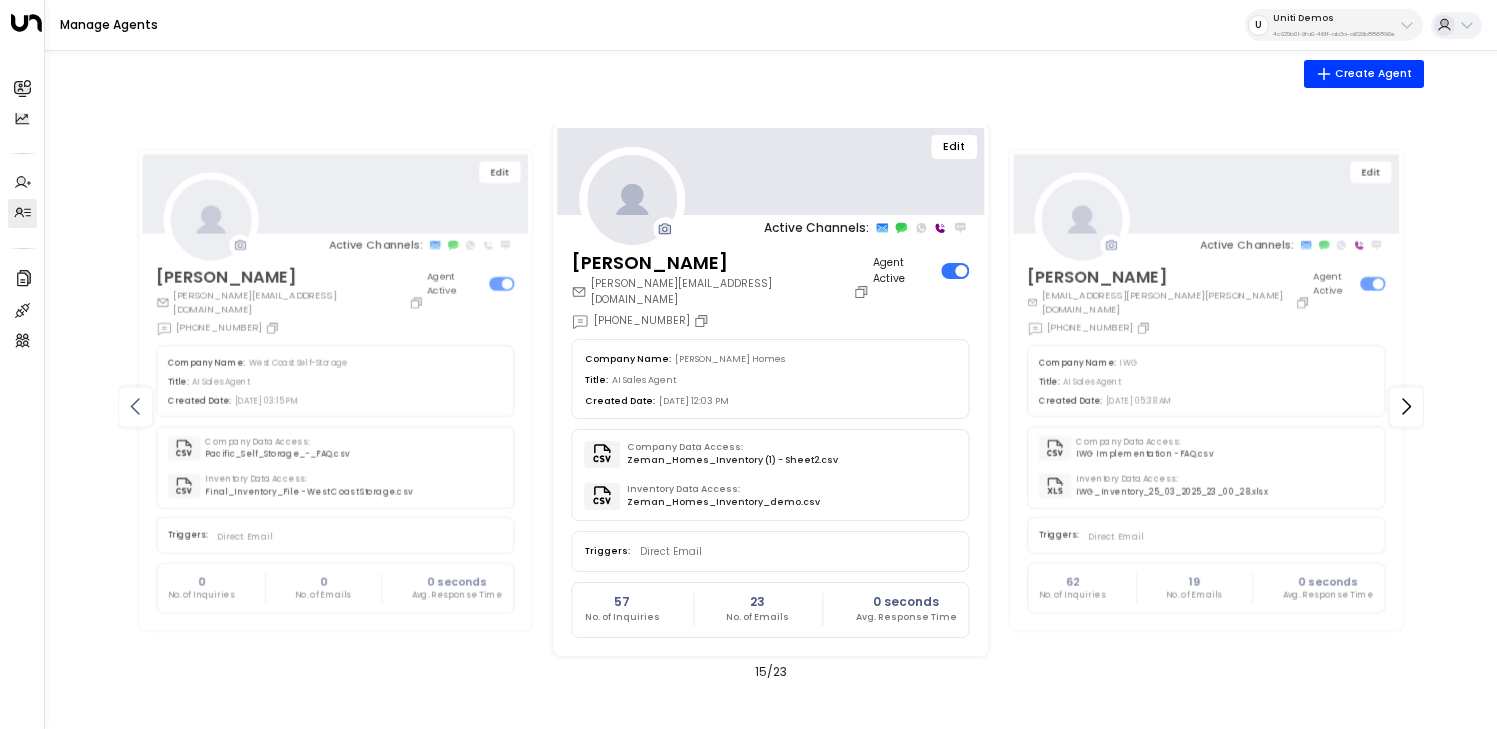 click 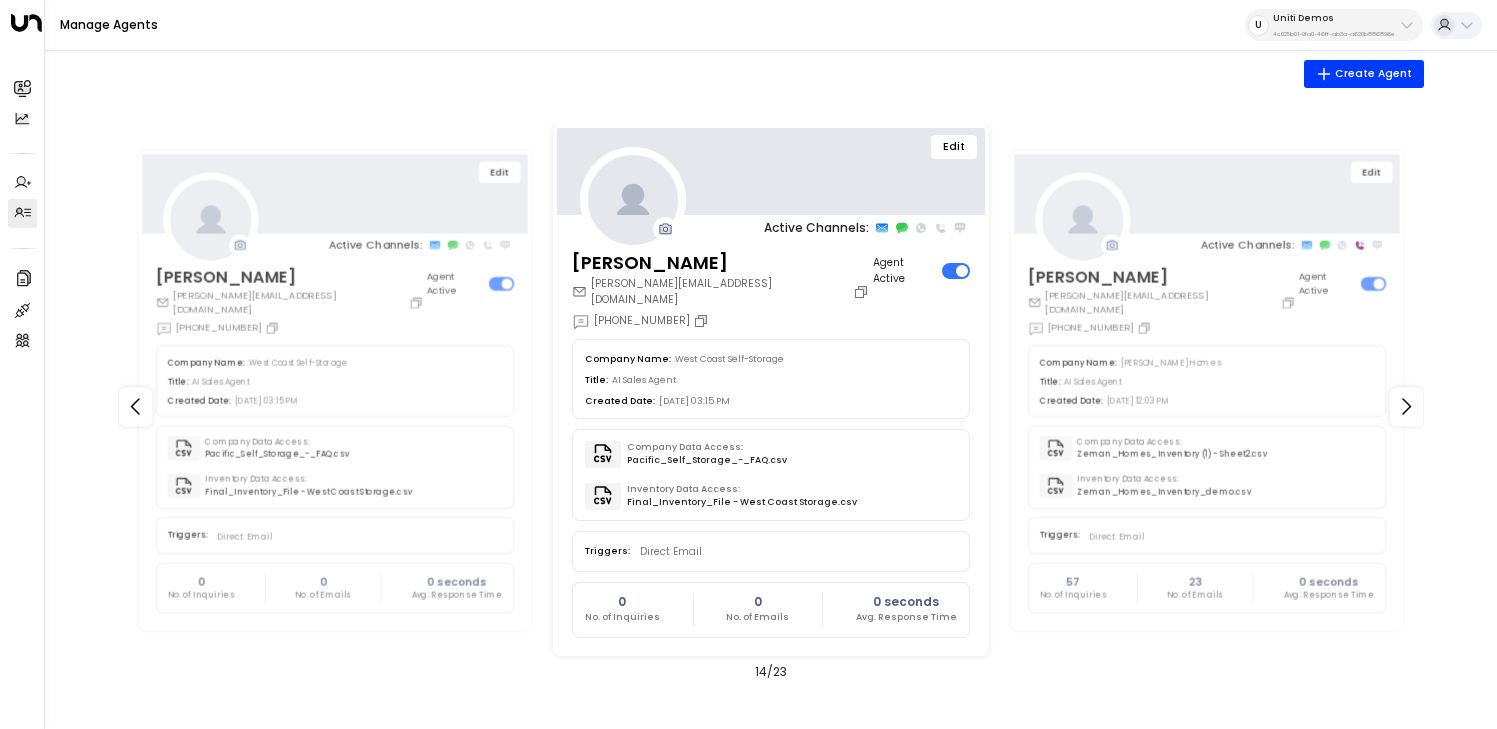 click on "[PERSON_NAME]   [PERSON_NAME][EMAIL_ADDRESS][DOMAIN_NAME] [PHONE_NUMBER] Agent Active Company Name: [GEOGRAPHIC_DATA] Self-Storage Title: AI Sales Agent Created Date: [DATE] 03:15 PM Company Data Access: Pacific_Self_Storage_-_FAQ.csv Inventory Data Access: Final_Inventory_File - West Coast Storage.csv Triggers: Direct Email 0 No. of Inquiries 0 No. of Emails 0 seconds Avg. Response Time" at bounding box center (771, 452) 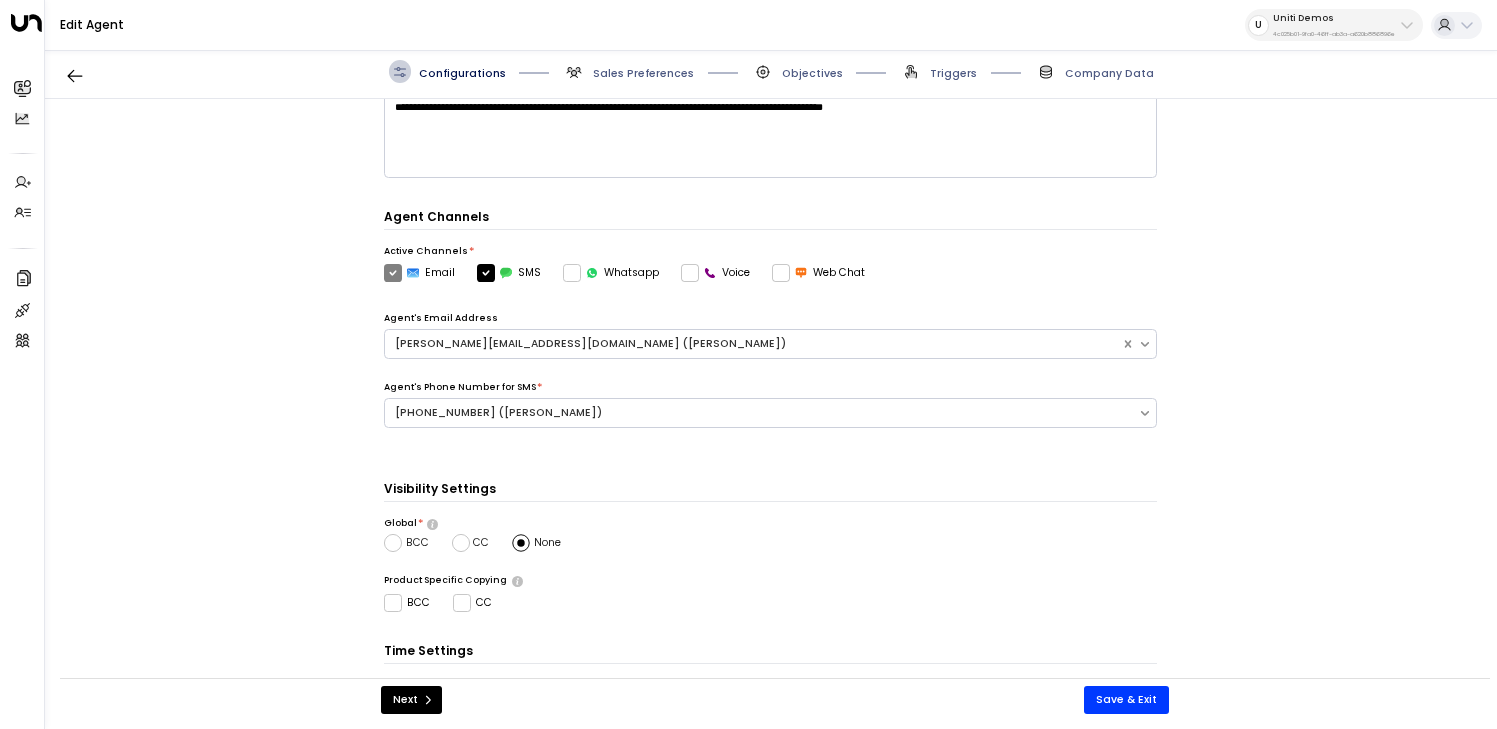 scroll, scrollTop: 357, scrollLeft: 0, axis: vertical 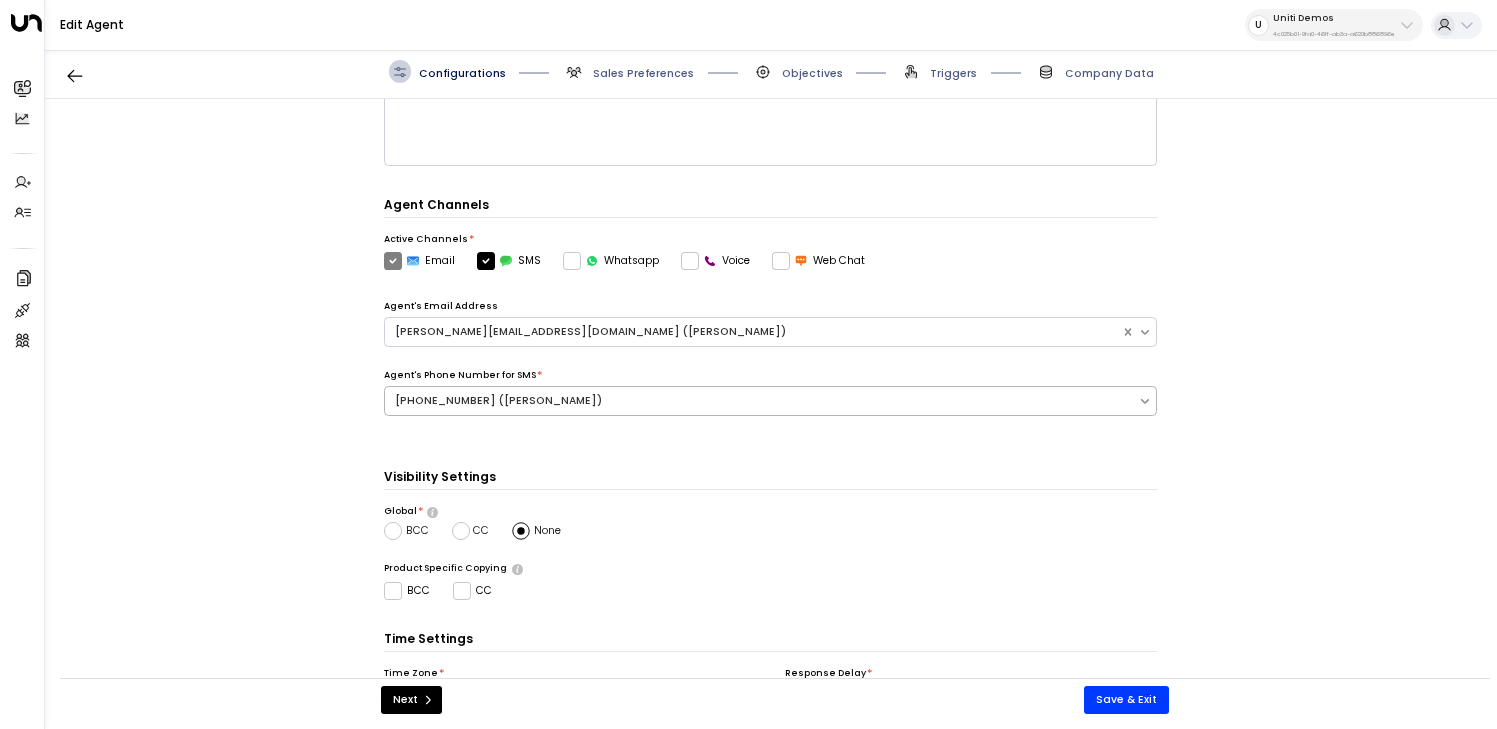 click on "[PHONE_NUMBER] ([PERSON_NAME])" at bounding box center (761, 401) 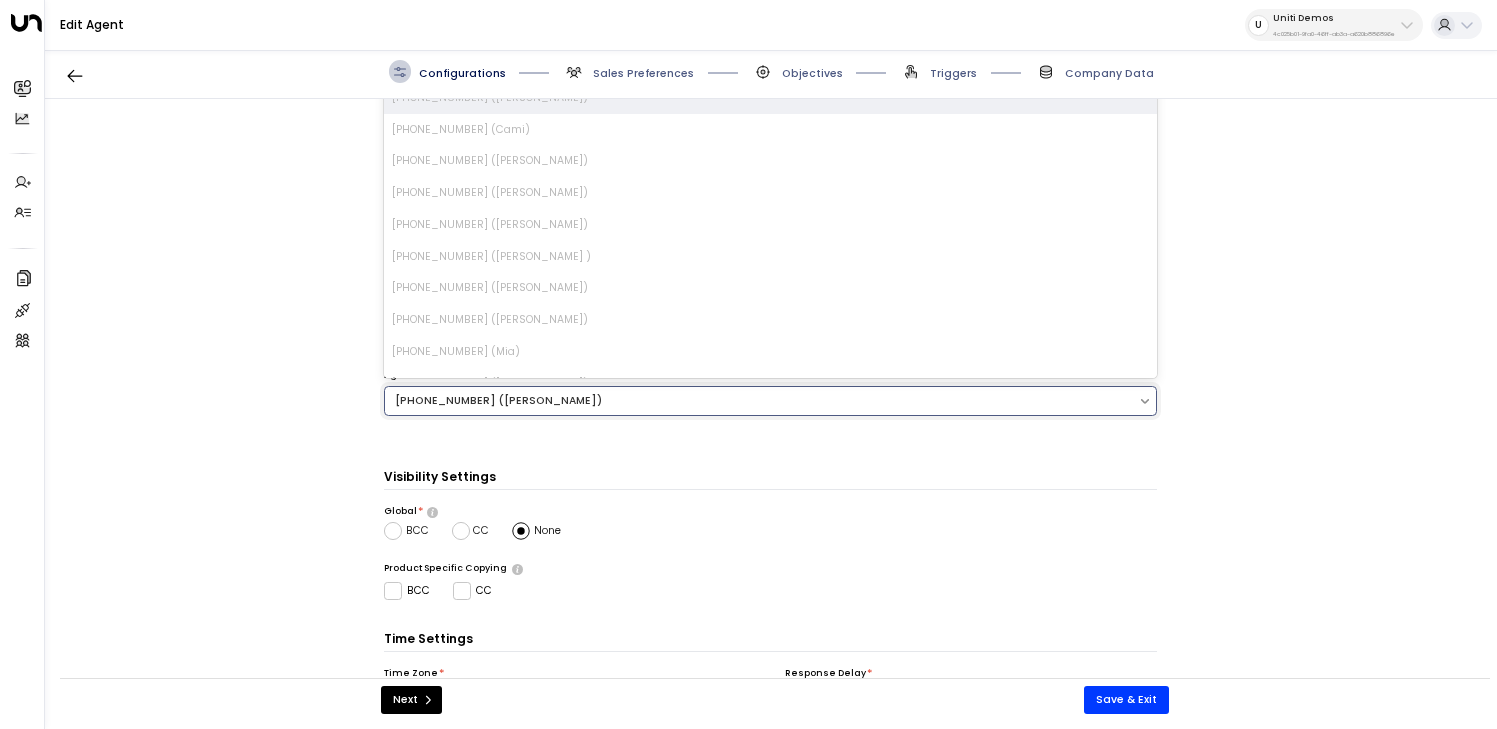 click on "**********" at bounding box center (770, 396) 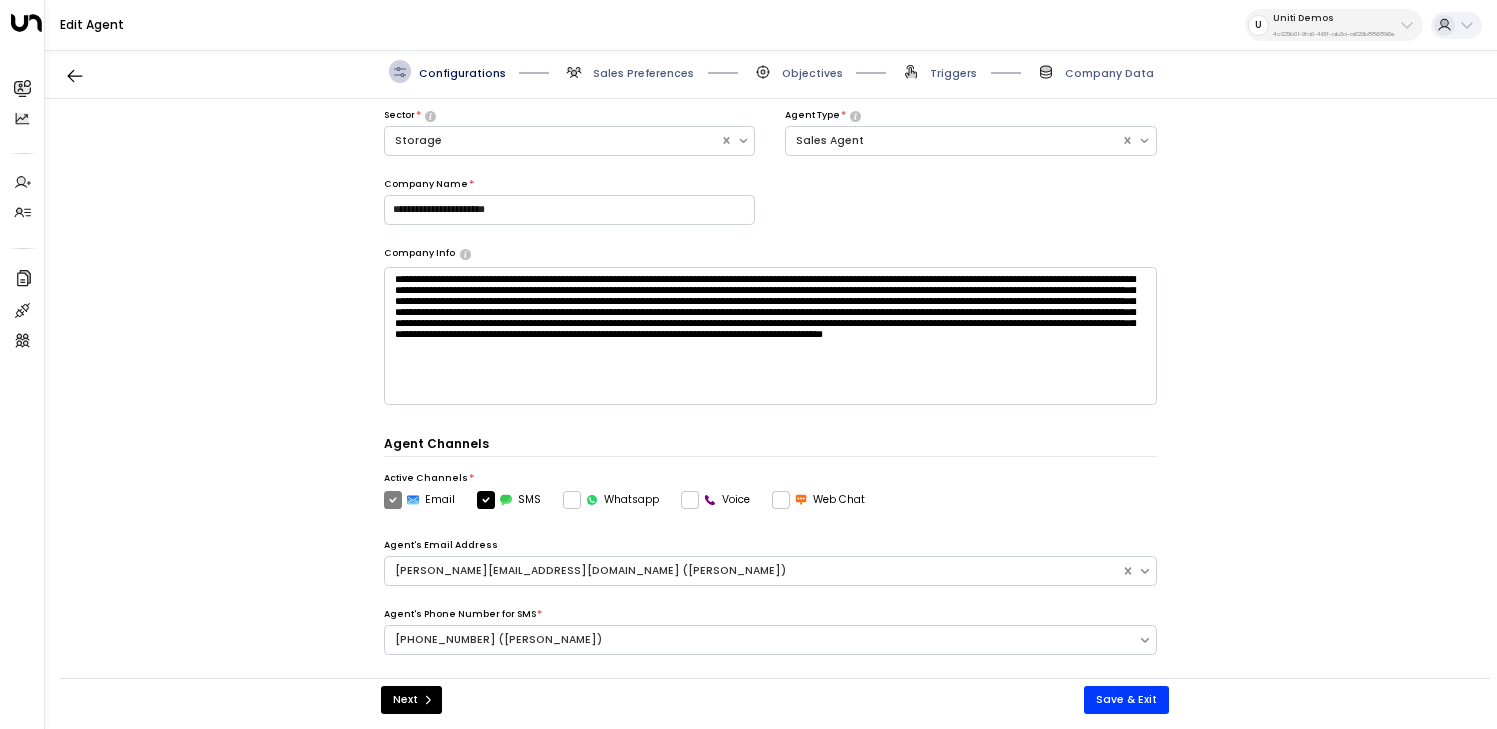 scroll, scrollTop: 0, scrollLeft: 0, axis: both 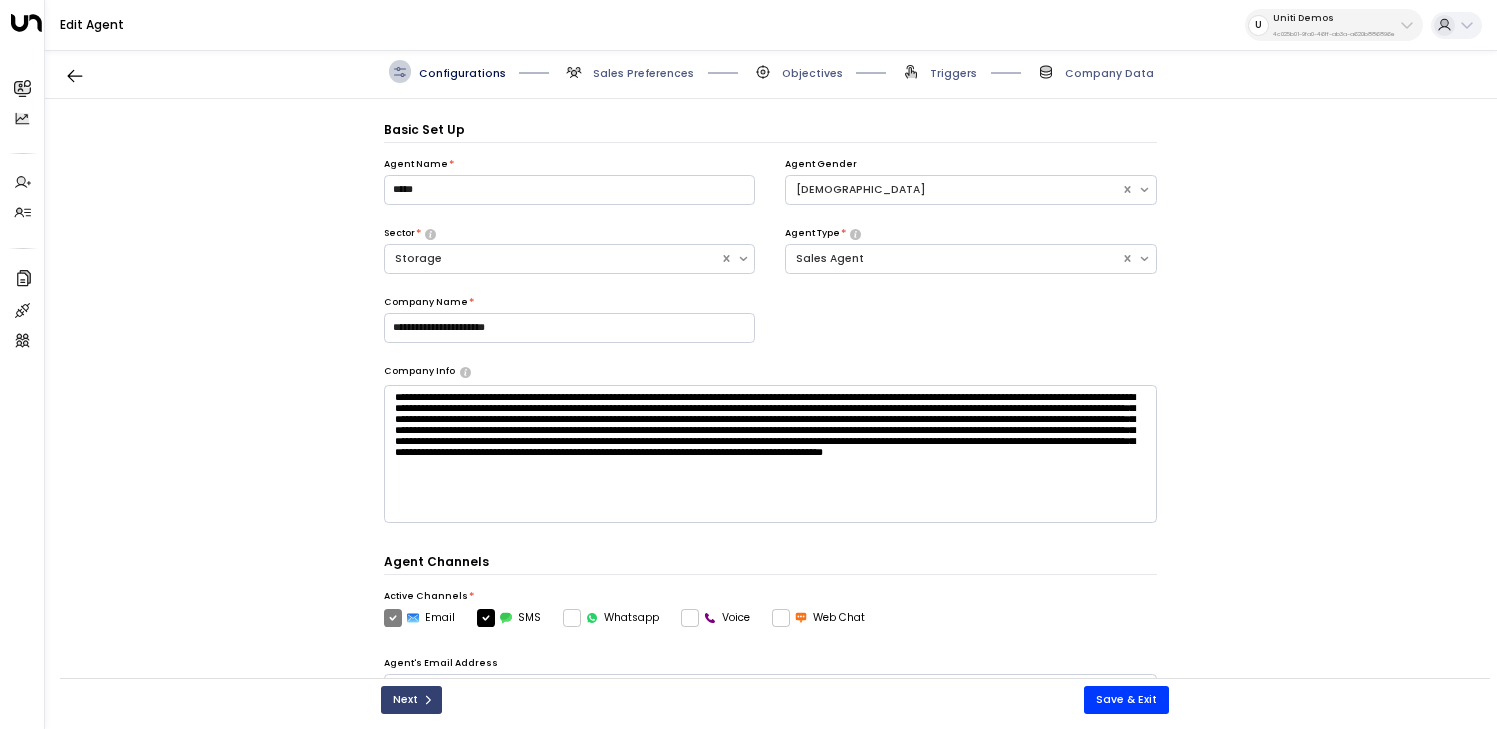 click 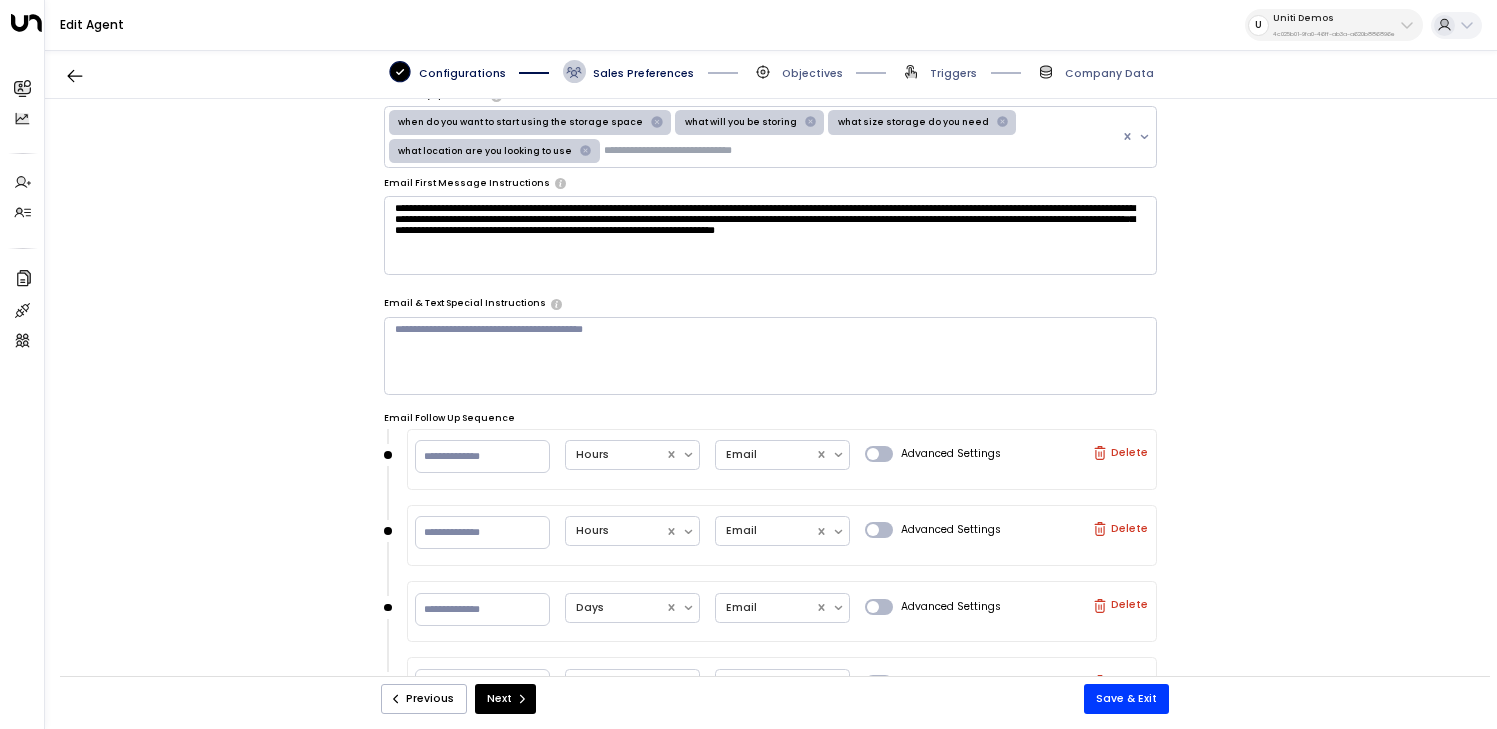 scroll, scrollTop: 0, scrollLeft: 0, axis: both 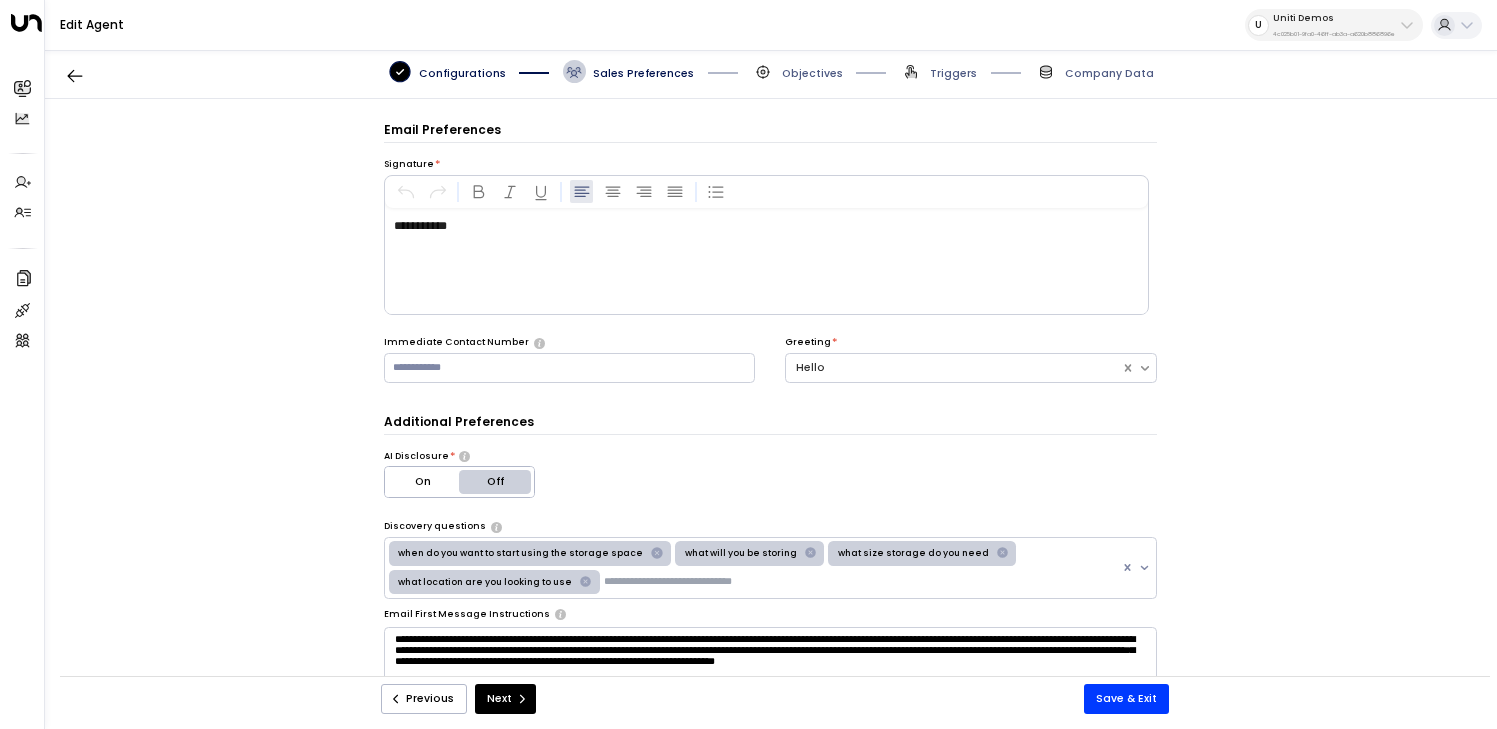 click on "Configurations Sales Preferences Objectives Triggers Company Data" at bounding box center (771, 71) 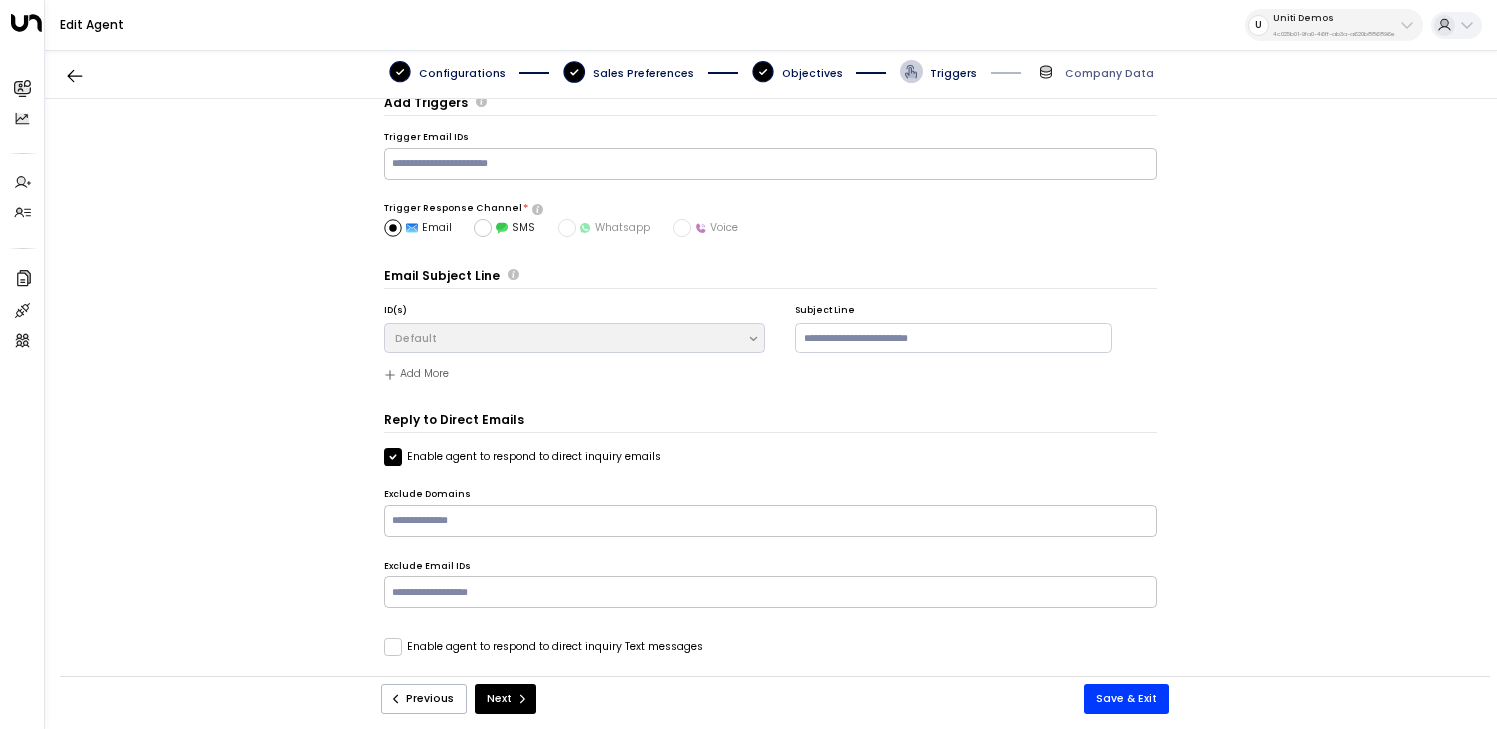 scroll, scrollTop: 0, scrollLeft: 0, axis: both 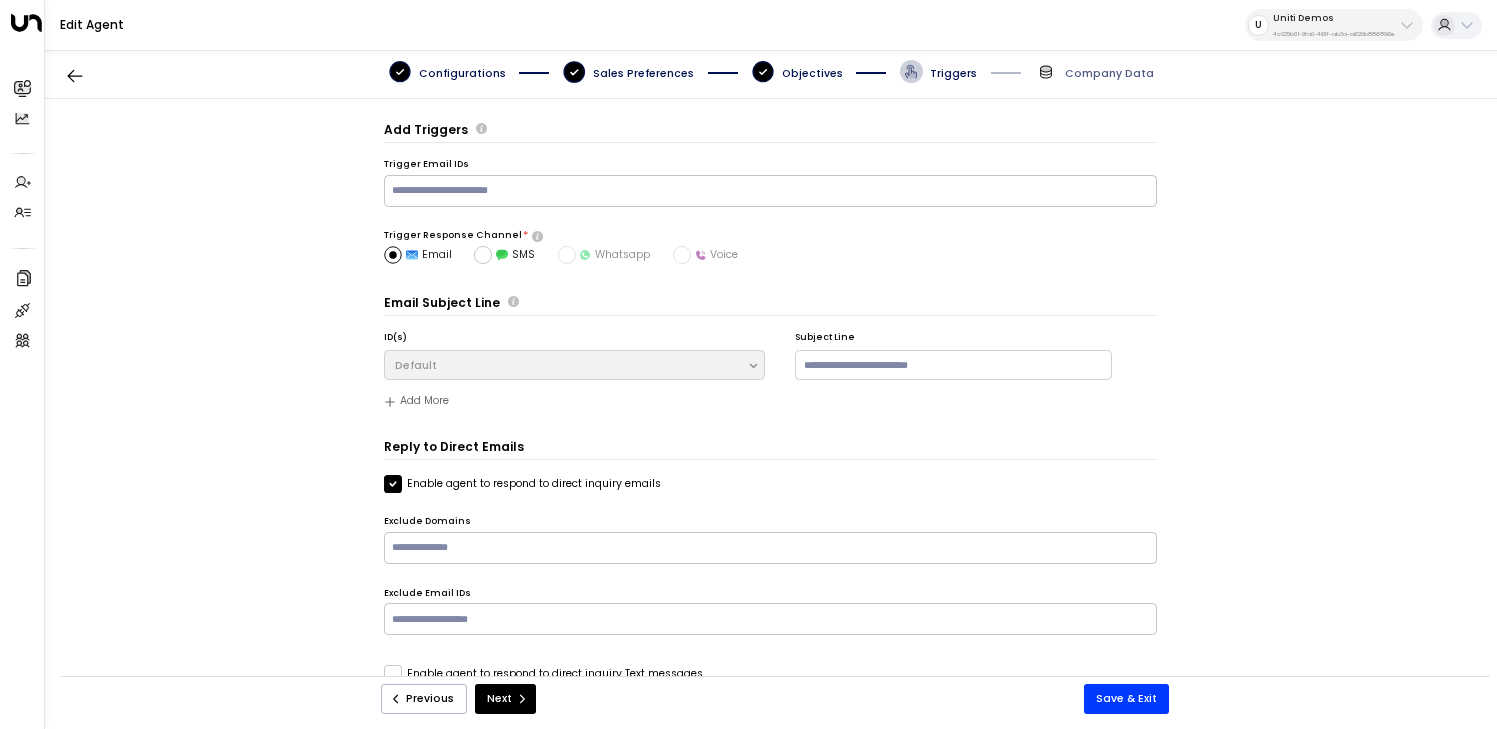 click on "Configurations Sales Preferences Objectives Triggers Company Data" at bounding box center [771, 72] 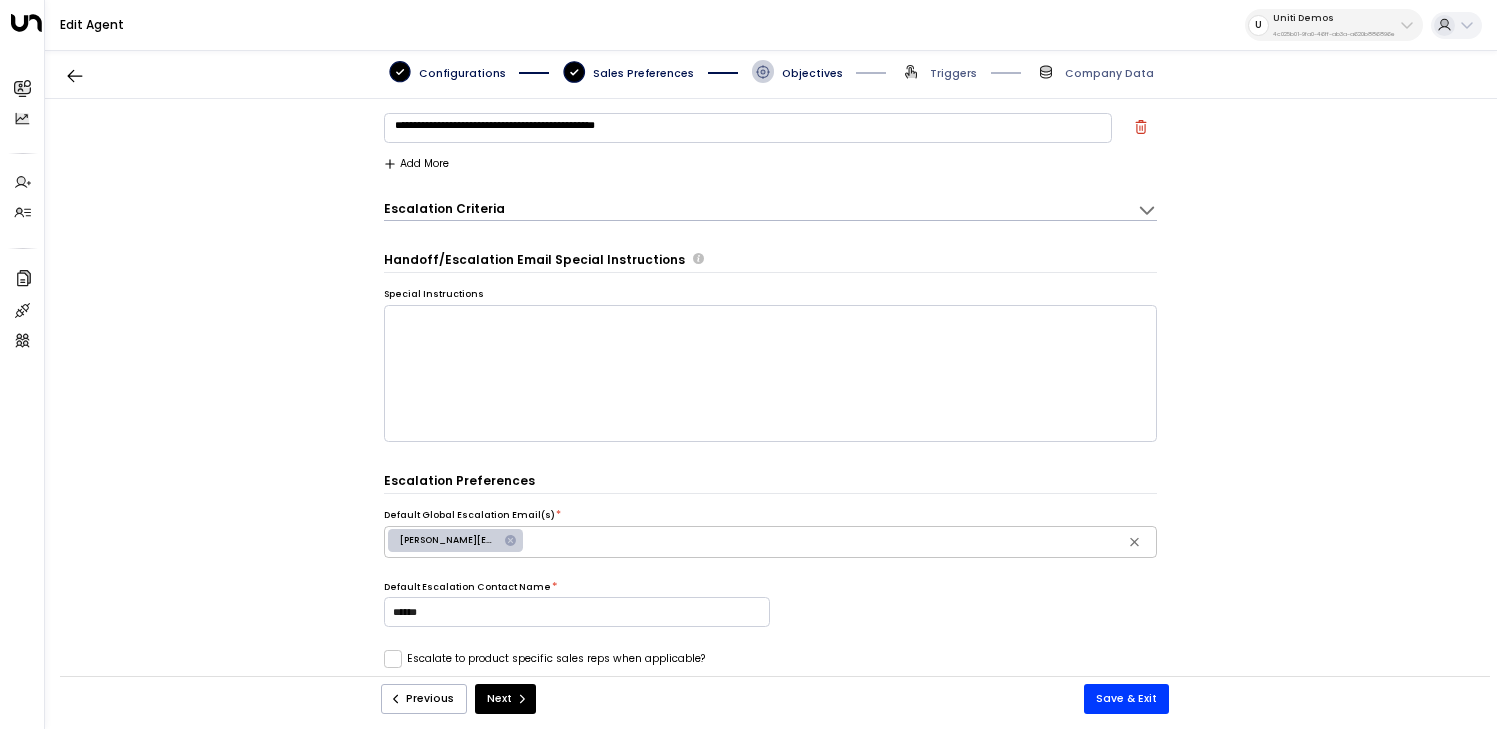 scroll, scrollTop: 0, scrollLeft: 0, axis: both 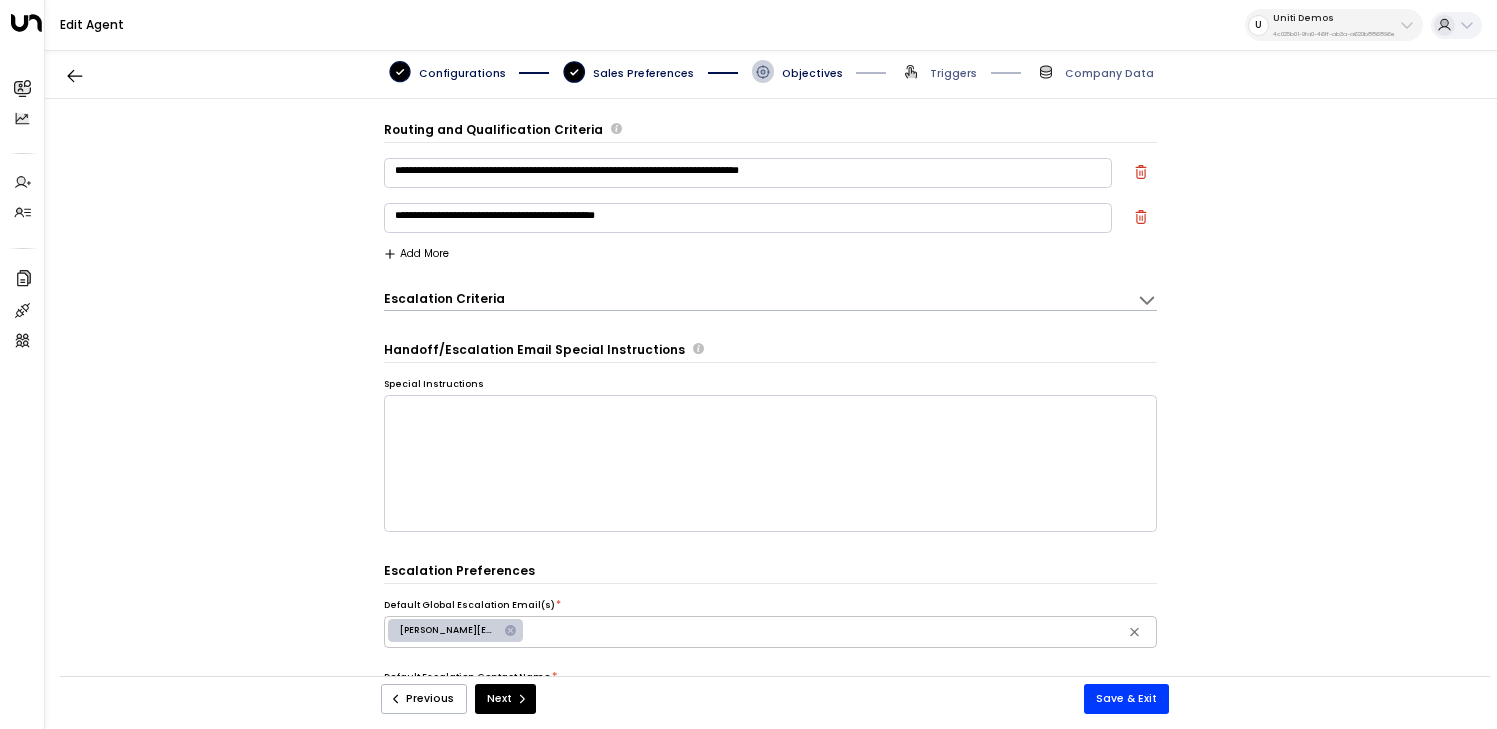 click on "Sales Preferences" at bounding box center (643, 73) 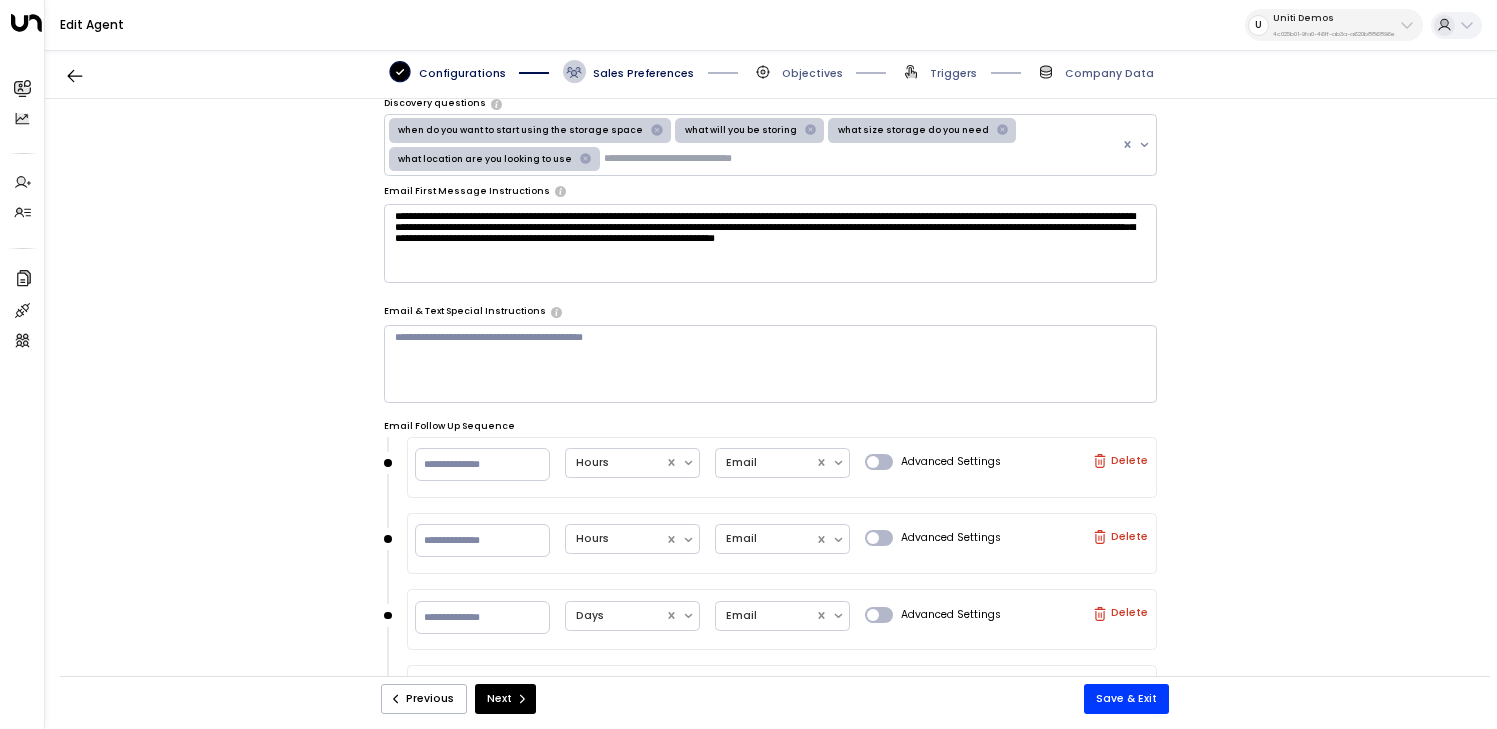scroll, scrollTop: 0, scrollLeft: 0, axis: both 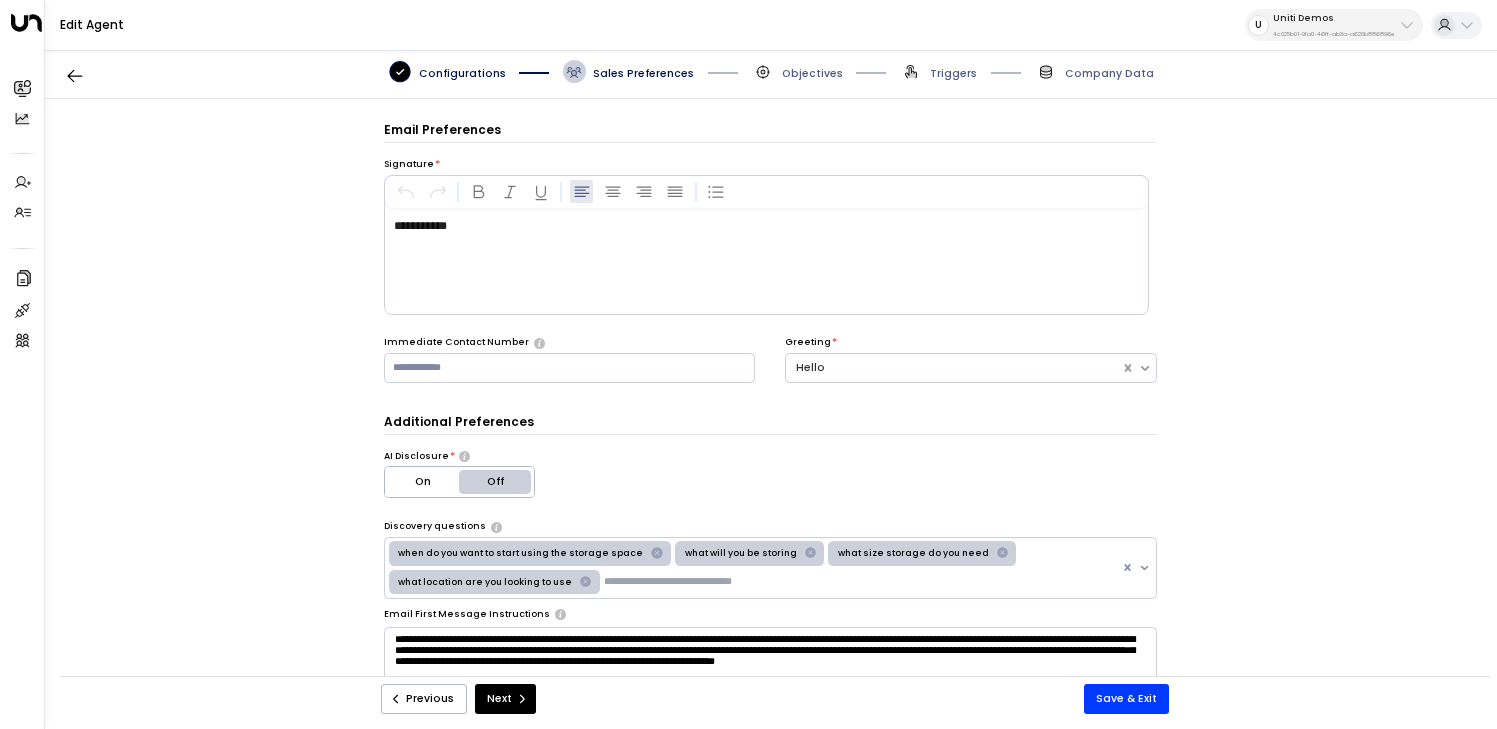click on "Sales Preferences" at bounding box center (643, 73) 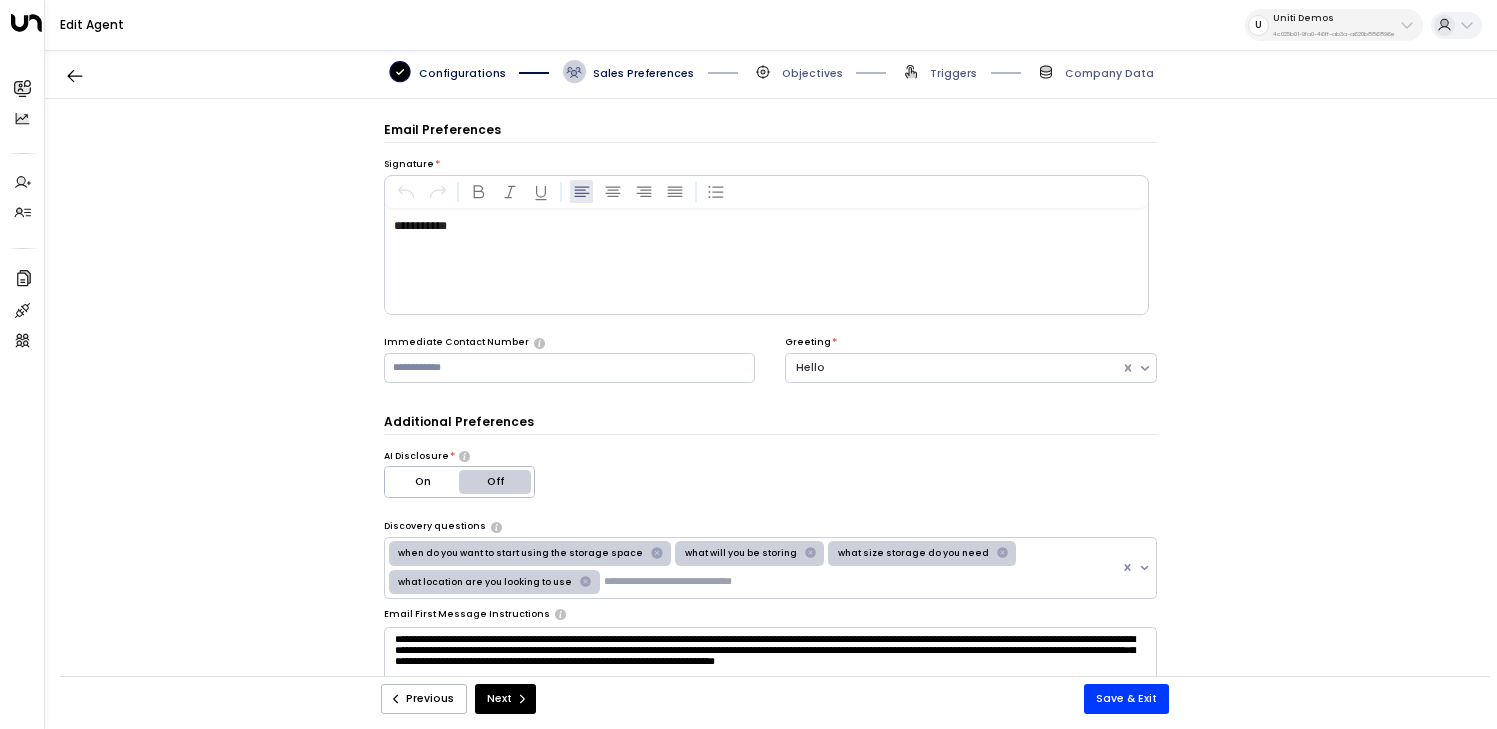 click on "Objectives" at bounding box center [812, 73] 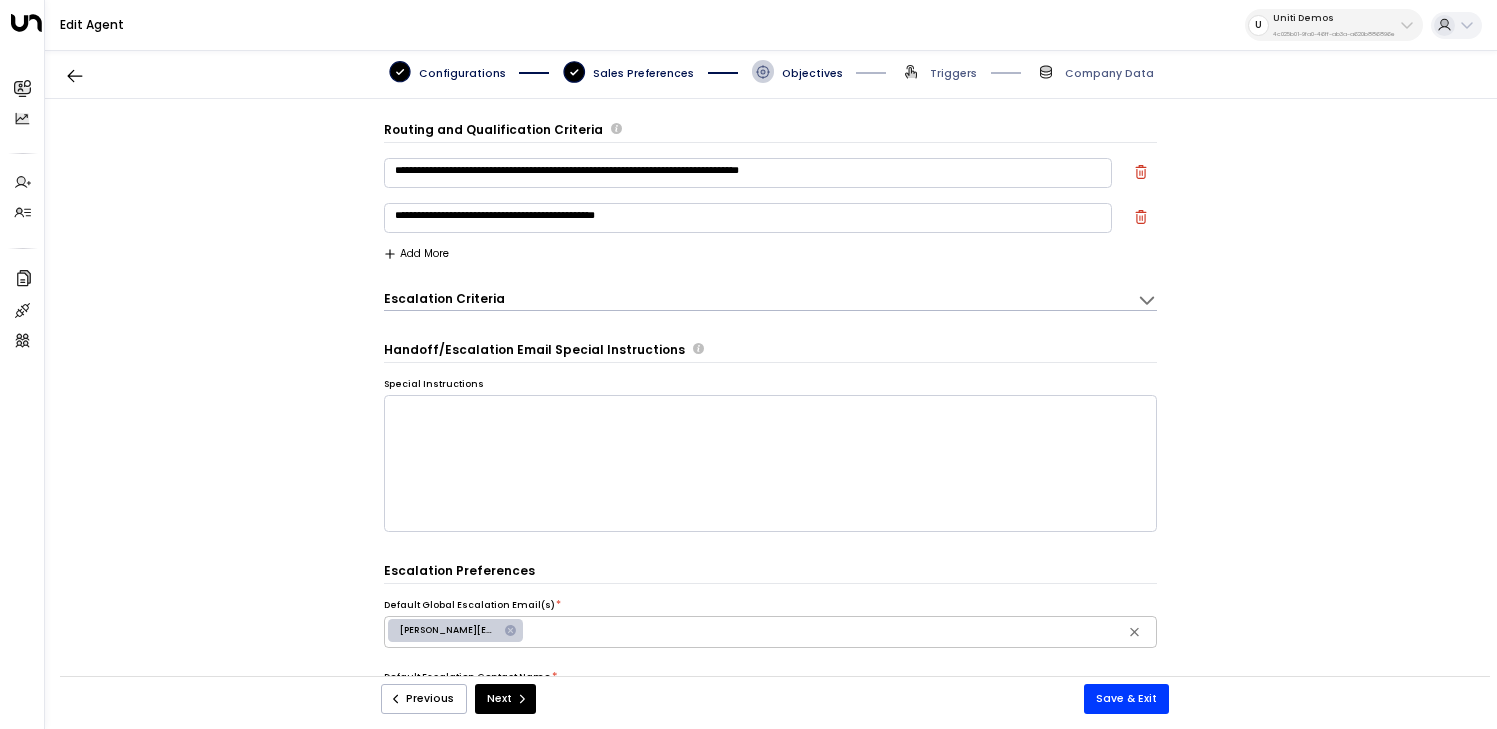 scroll, scrollTop: 22, scrollLeft: 0, axis: vertical 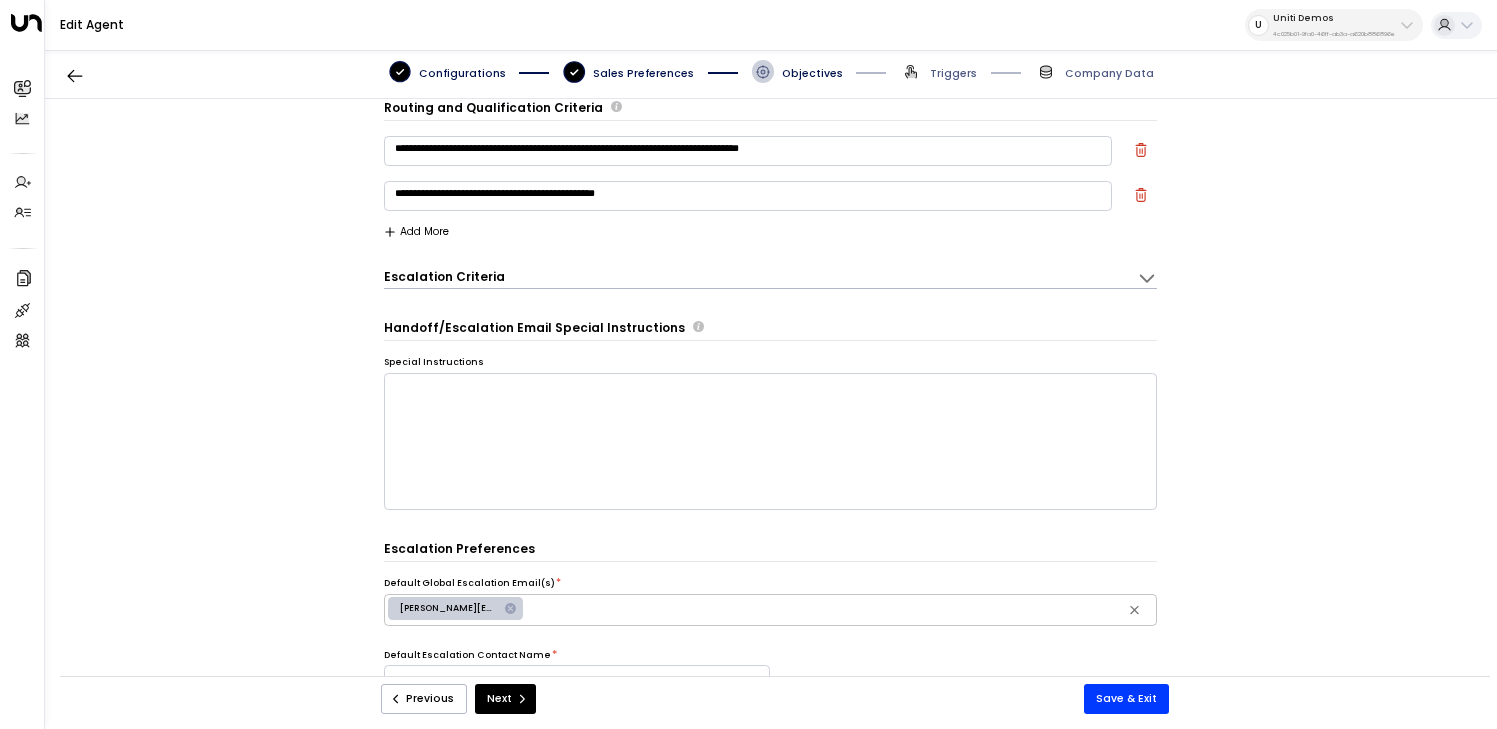 click on "Triggers" at bounding box center [938, 71] 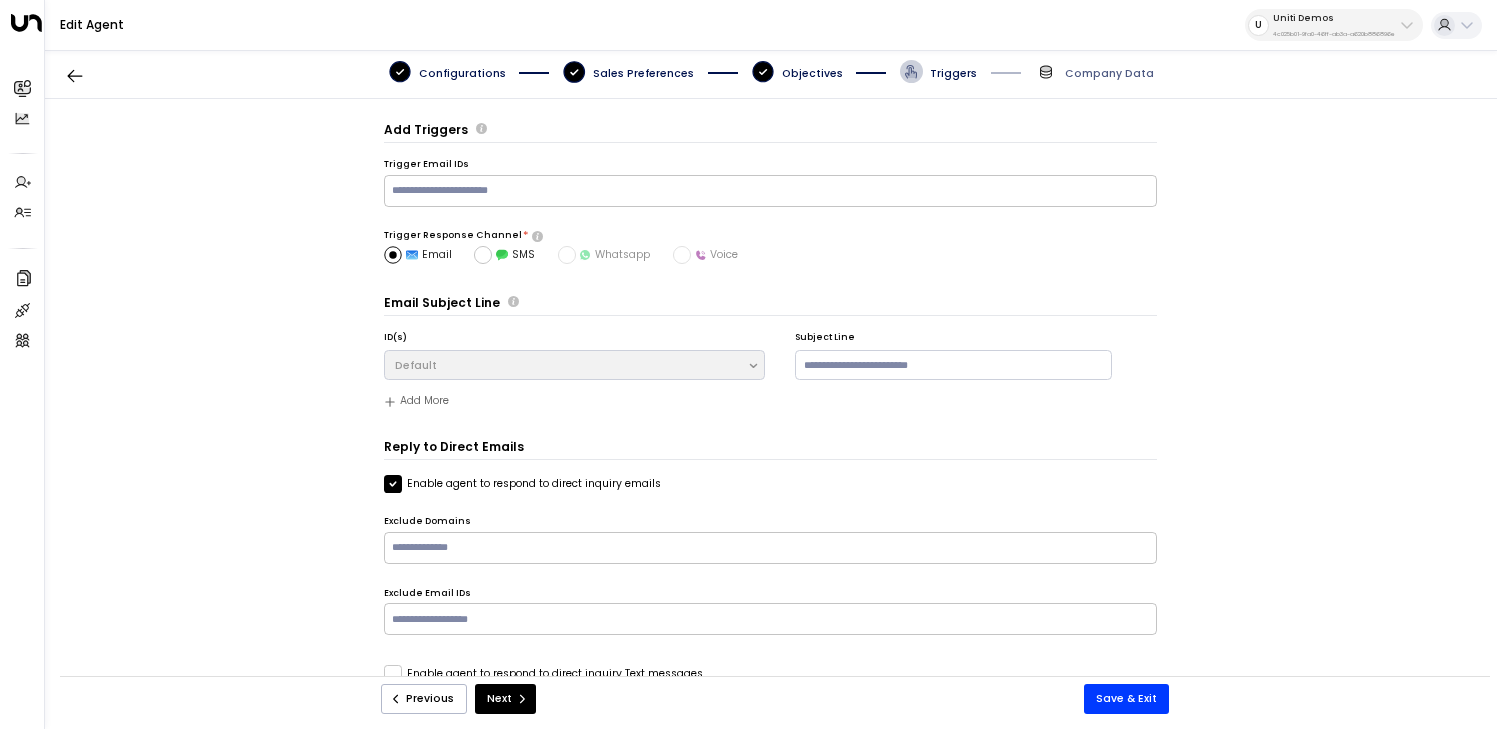 scroll, scrollTop: 27, scrollLeft: 0, axis: vertical 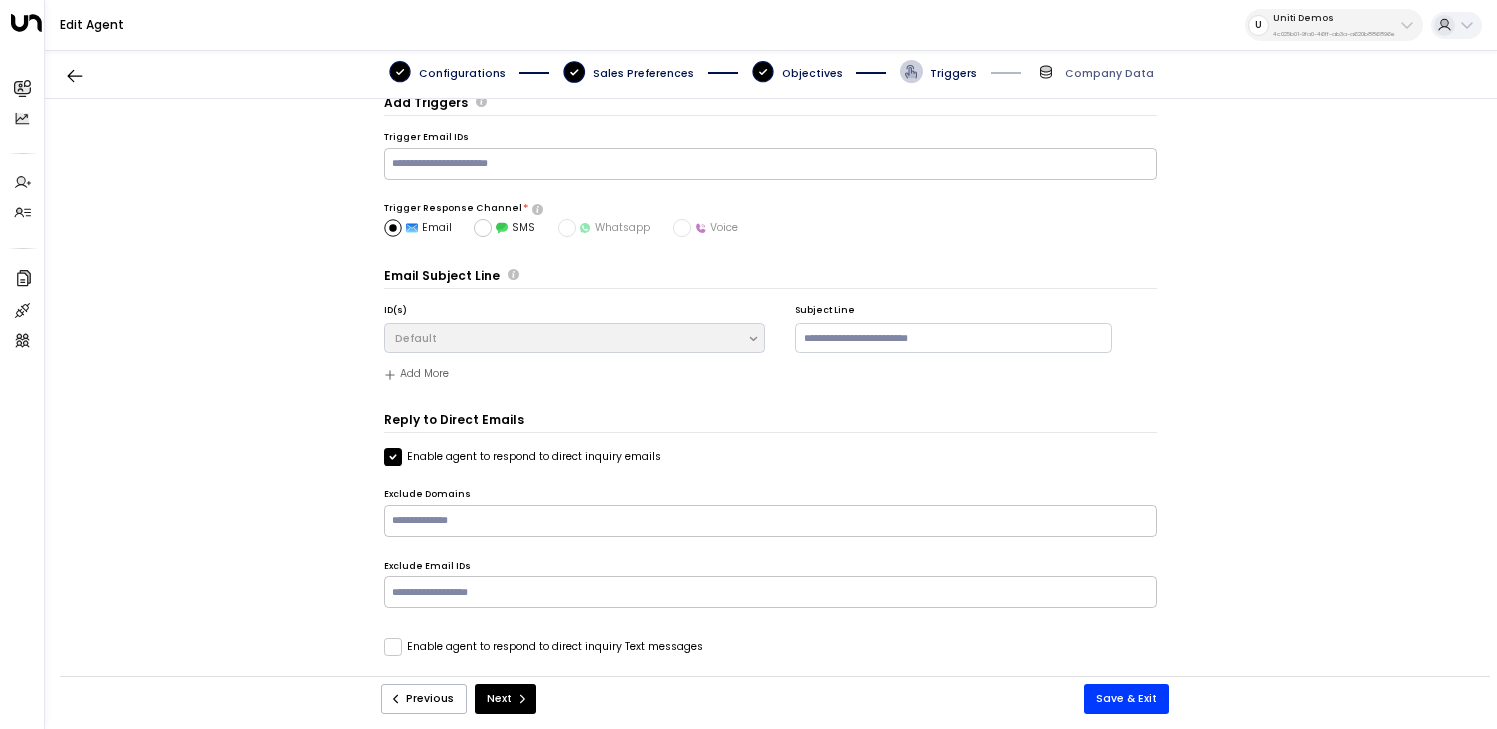 click on "Company Data" at bounding box center (1109, 73) 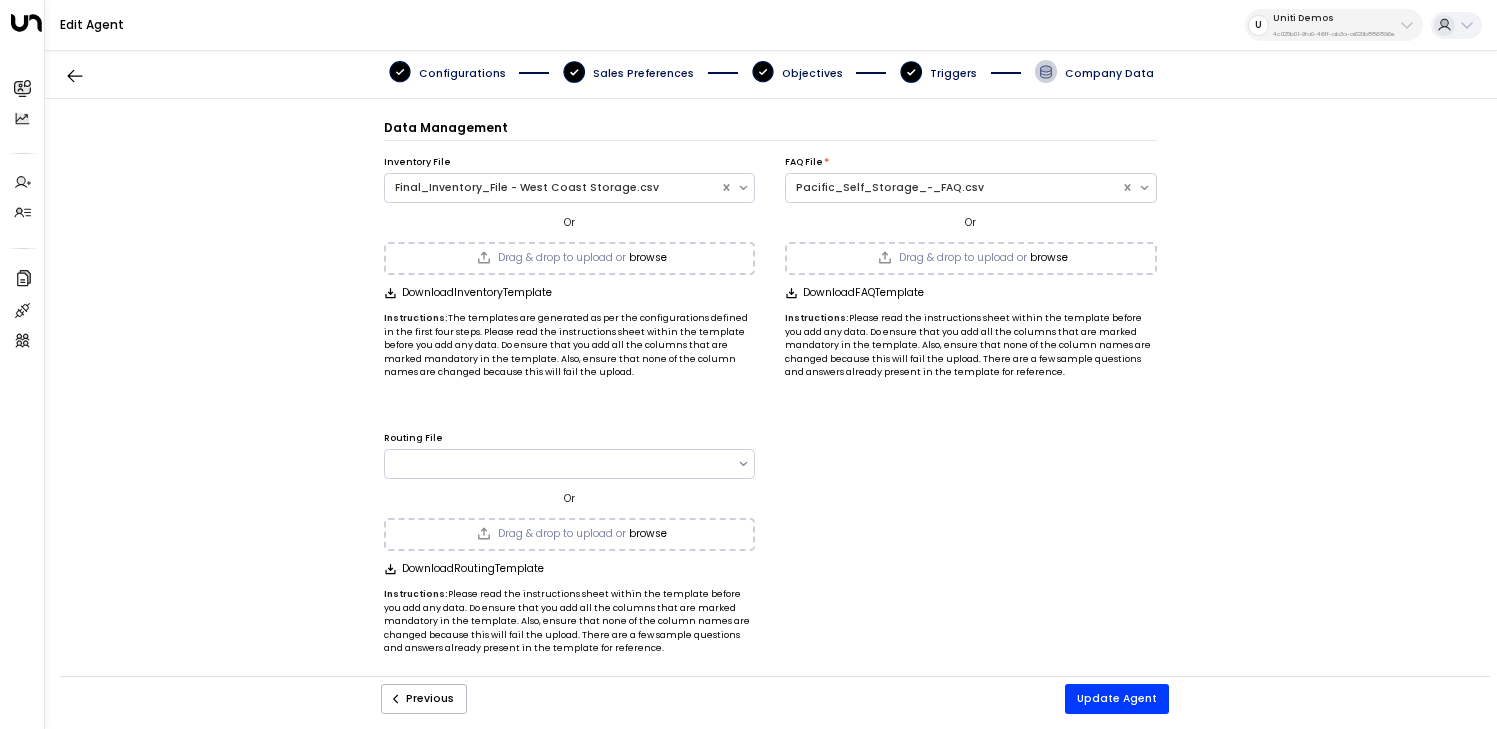 scroll, scrollTop: 0, scrollLeft: 0, axis: both 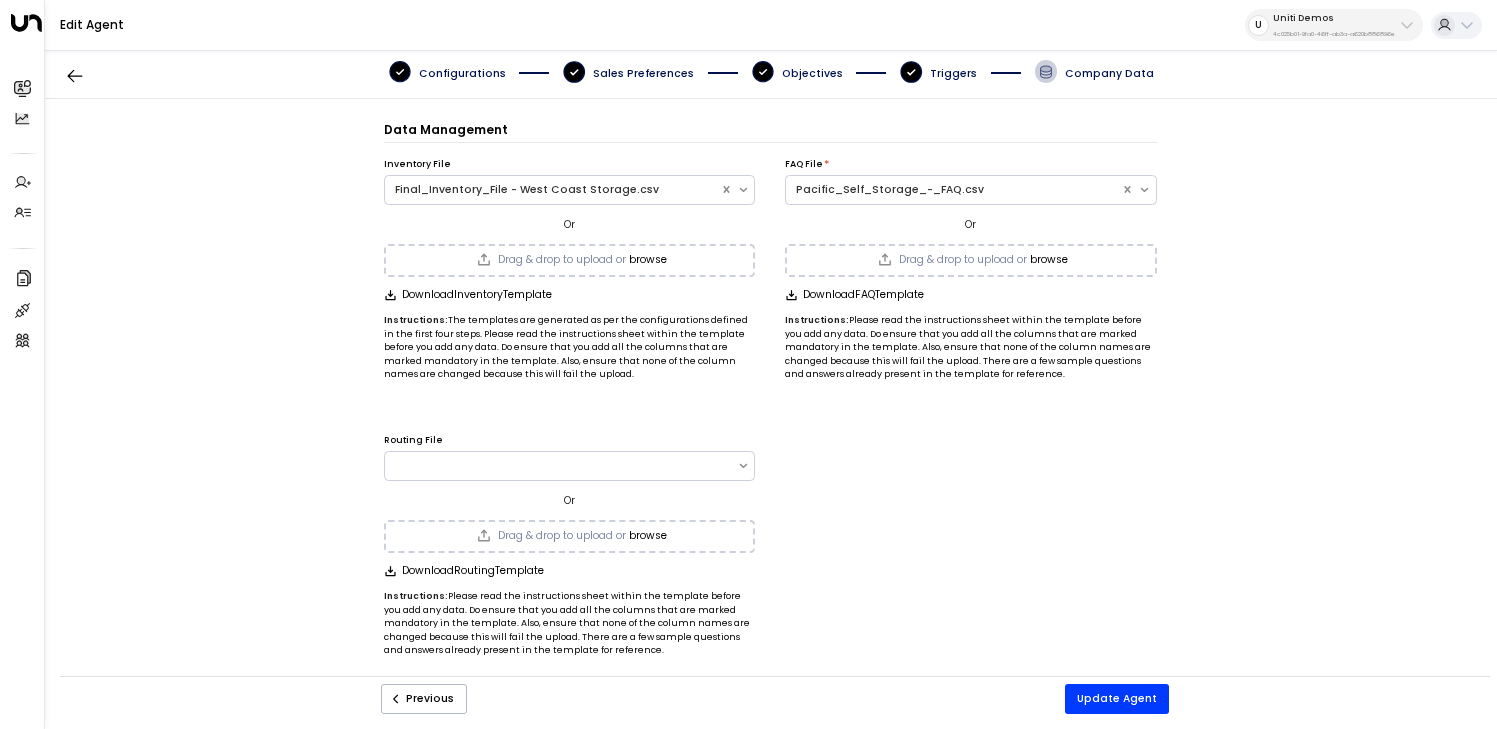 click on "Configurations Sales Preferences Objectives Triggers Company Data" at bounding box center (771, 72) 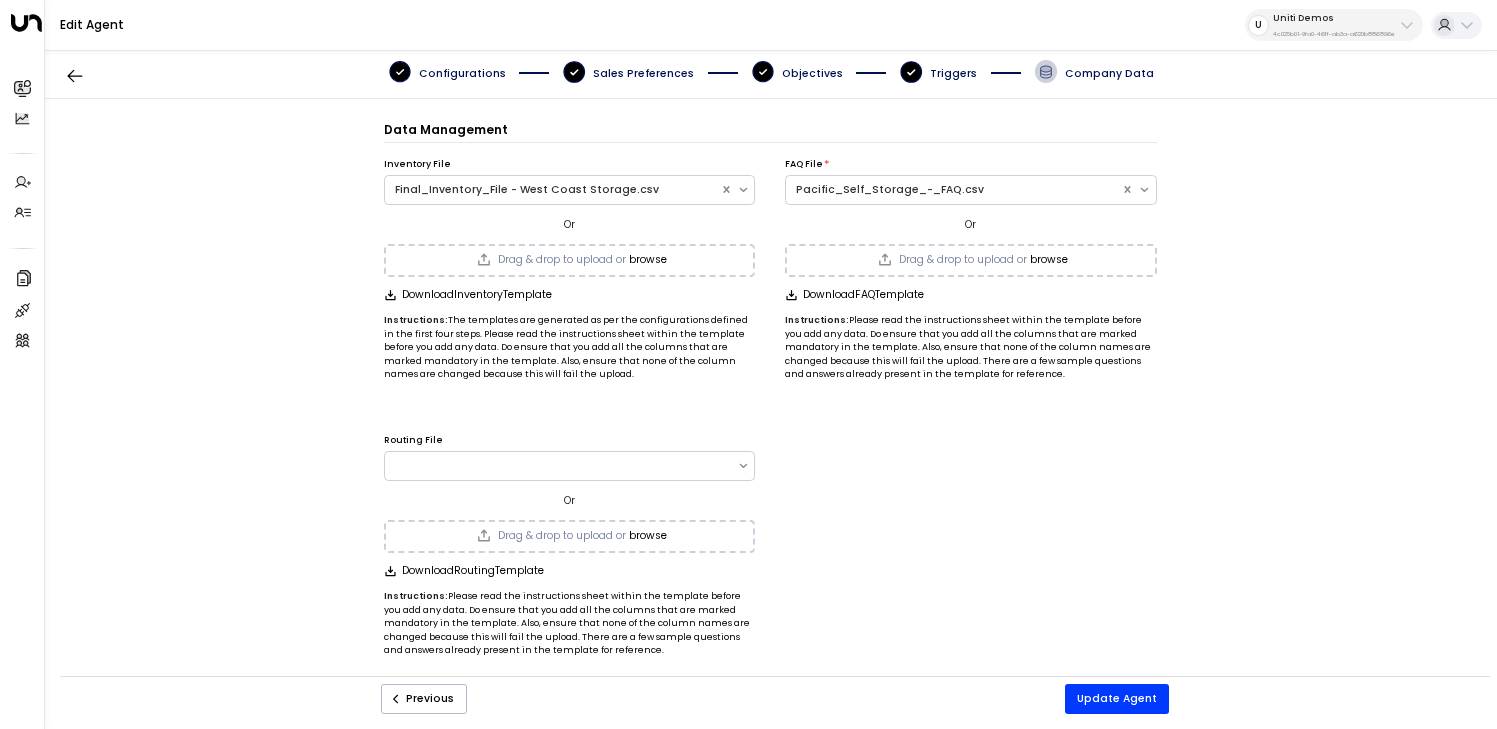 click on "Configurations" at bounding box center [462, 73] 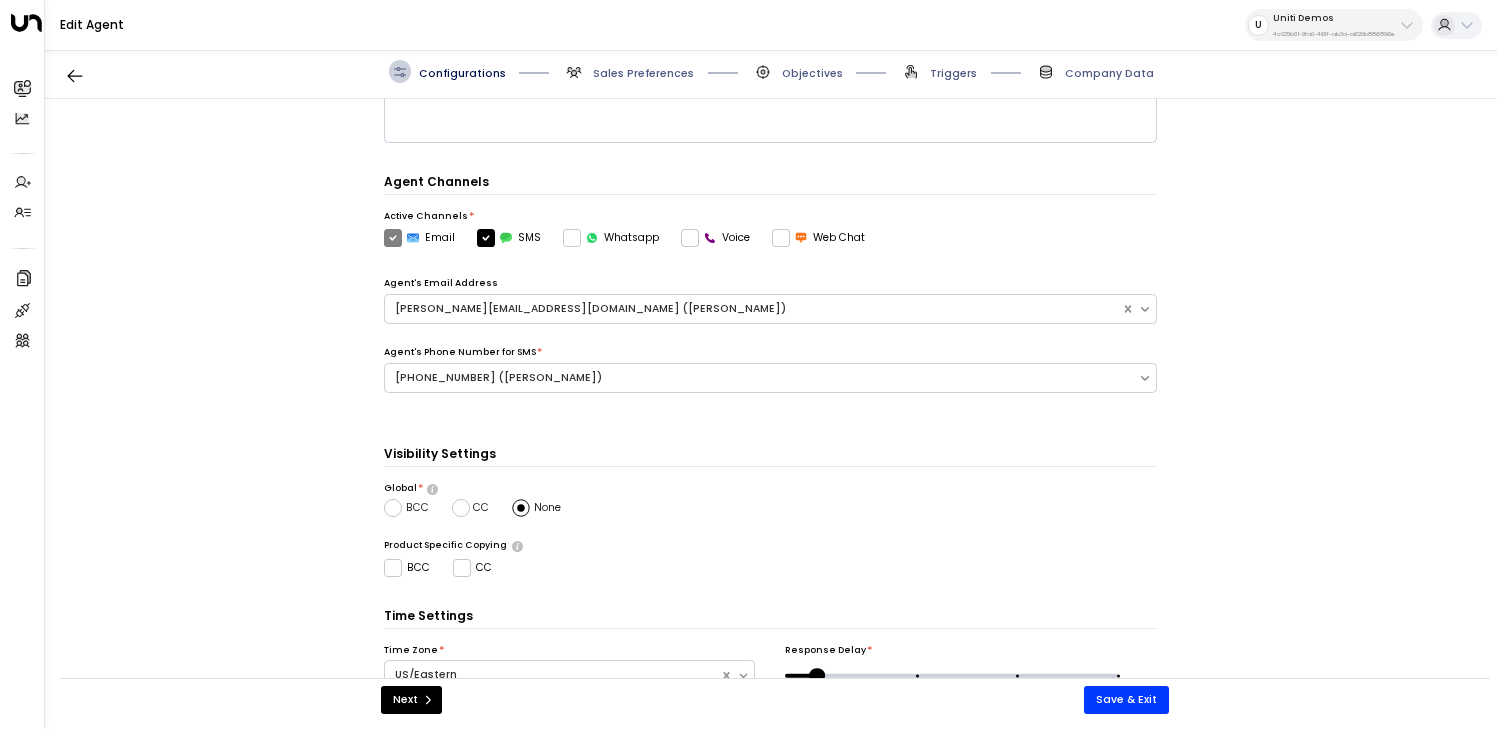 scroll, scrollTop: 382, scrollLeft: 0, axis: vertical 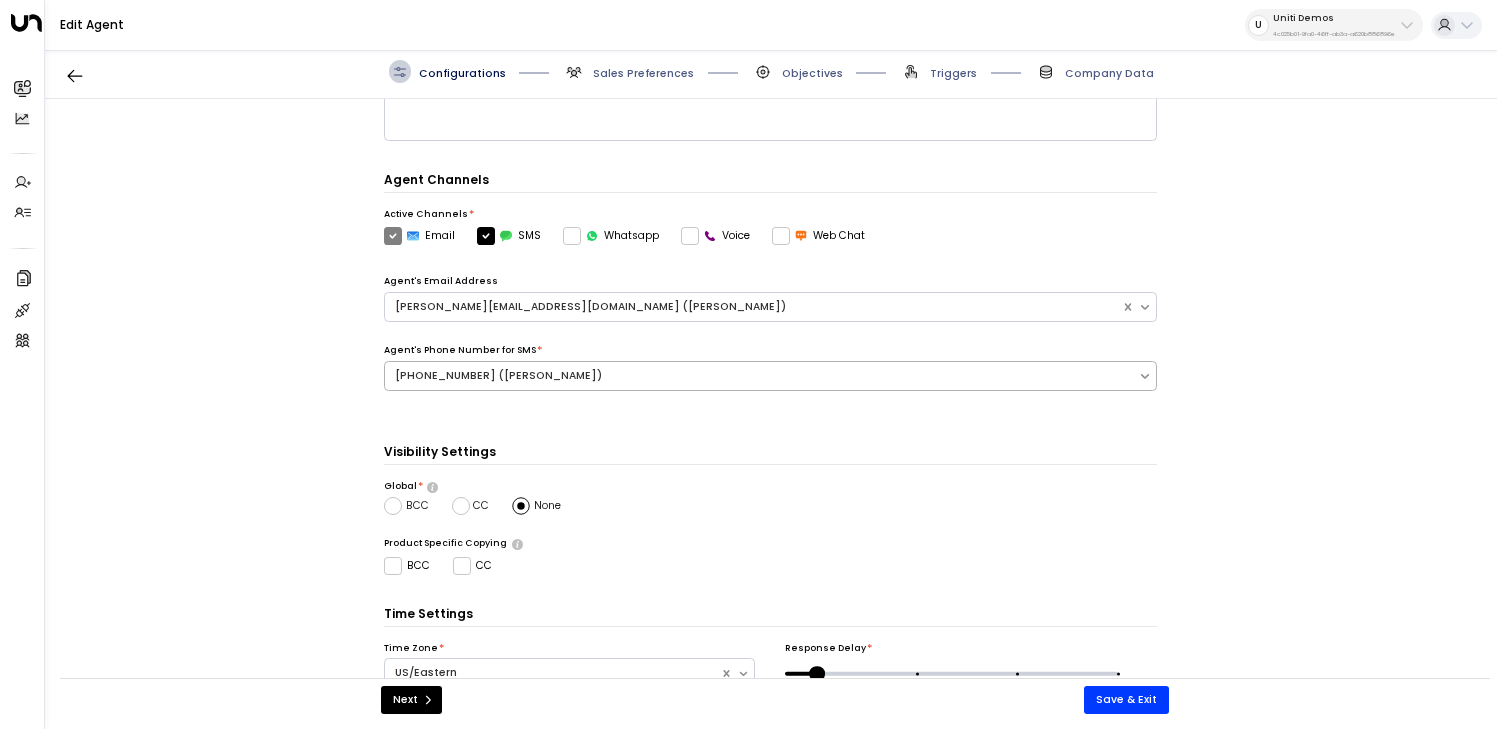 click on "[PHONE_NUMBER] ([PERSON_NAME])" at bounding box center (761, 376) 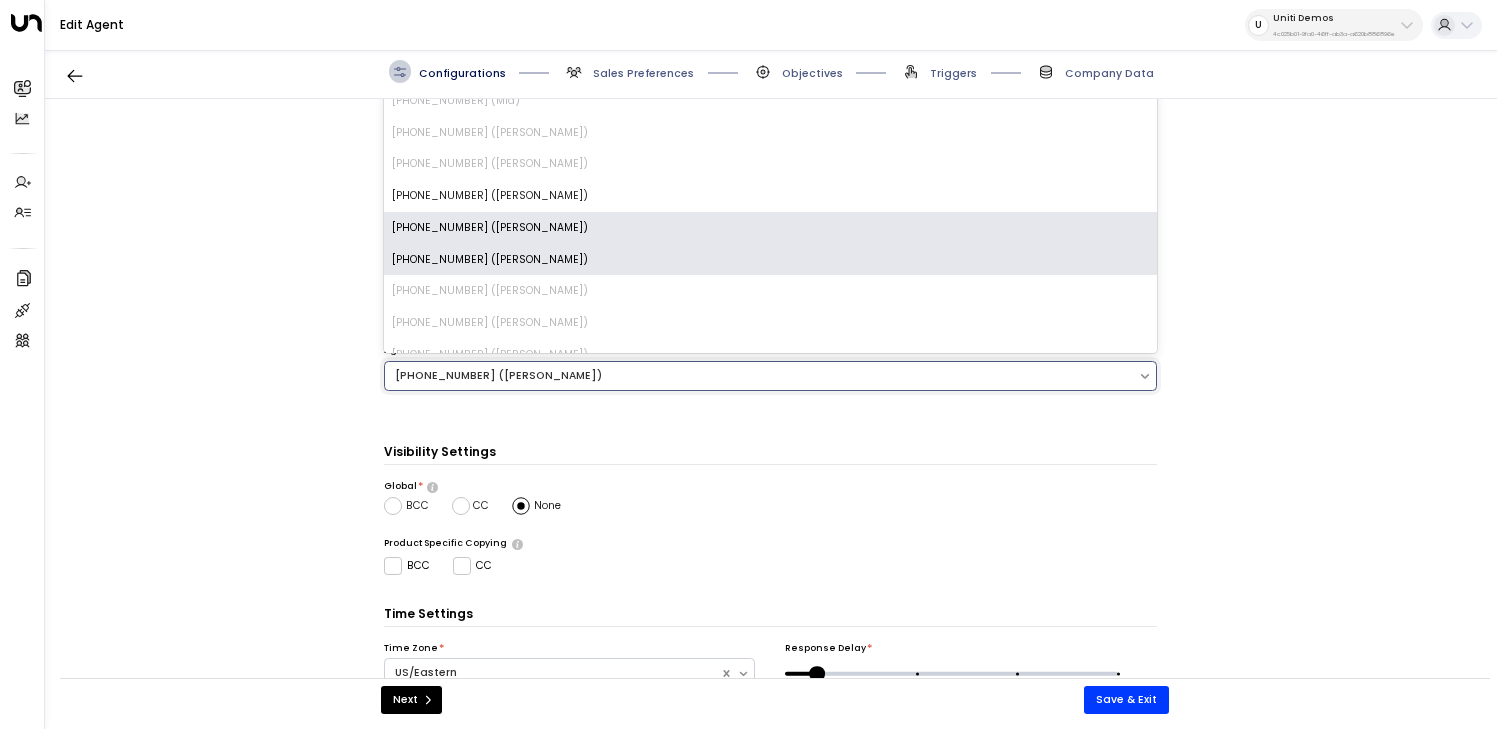 scroll, scrollTop: 231, scrollLeft: 0, axis: vertical 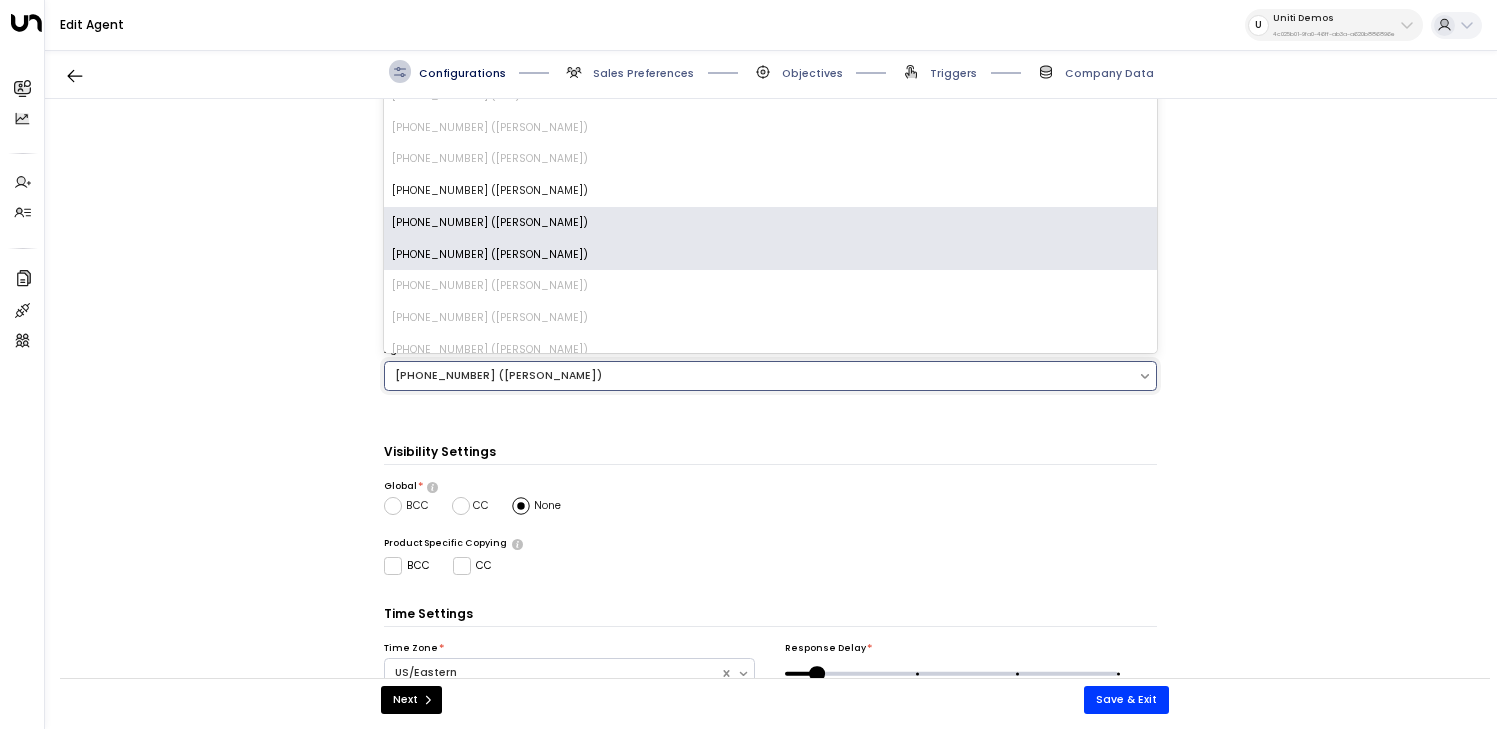 click on "**********" at bounding box center [770, 396] 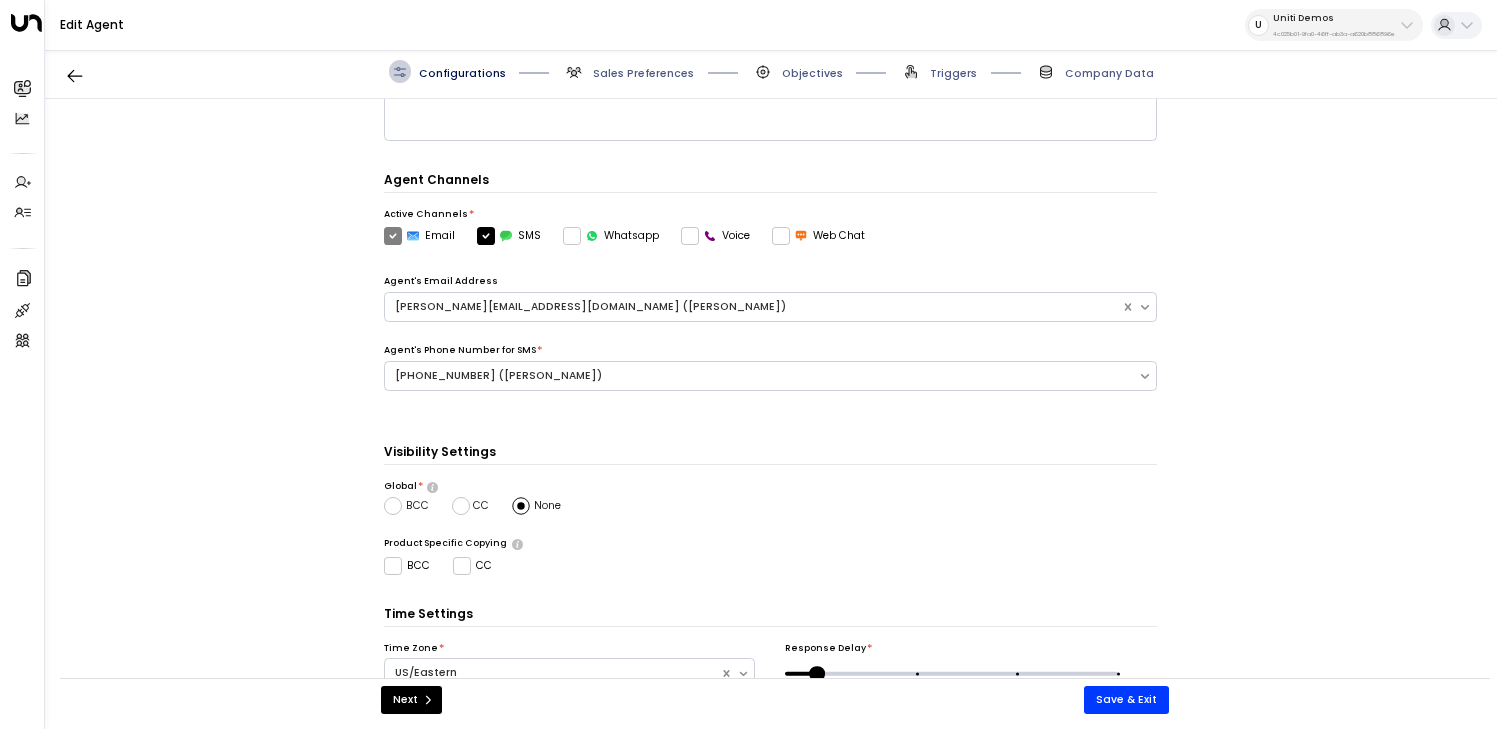 click on "**********" at bounding box center (770, 396) 